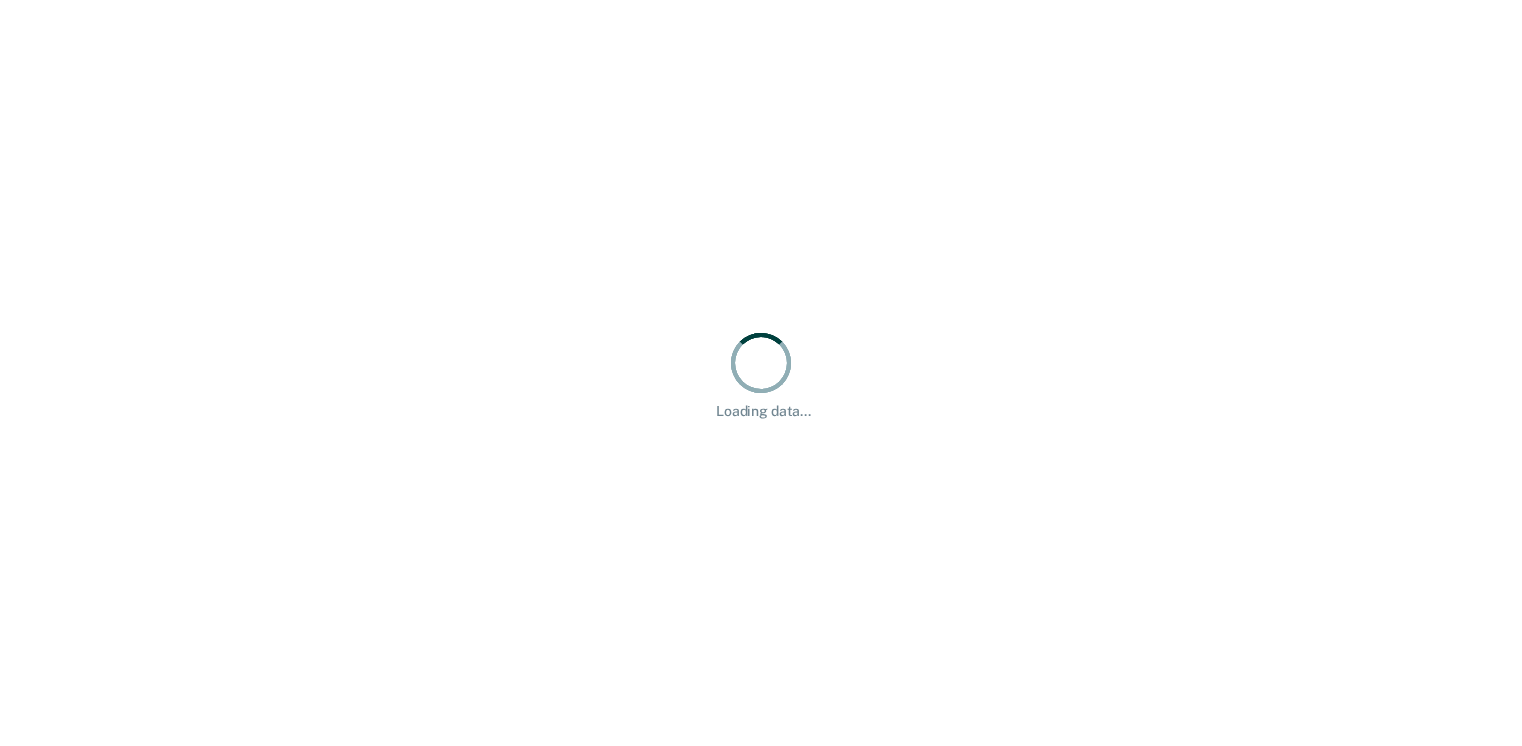 scroll, scrollTop: 0, scrollLeft: 0, axis: both 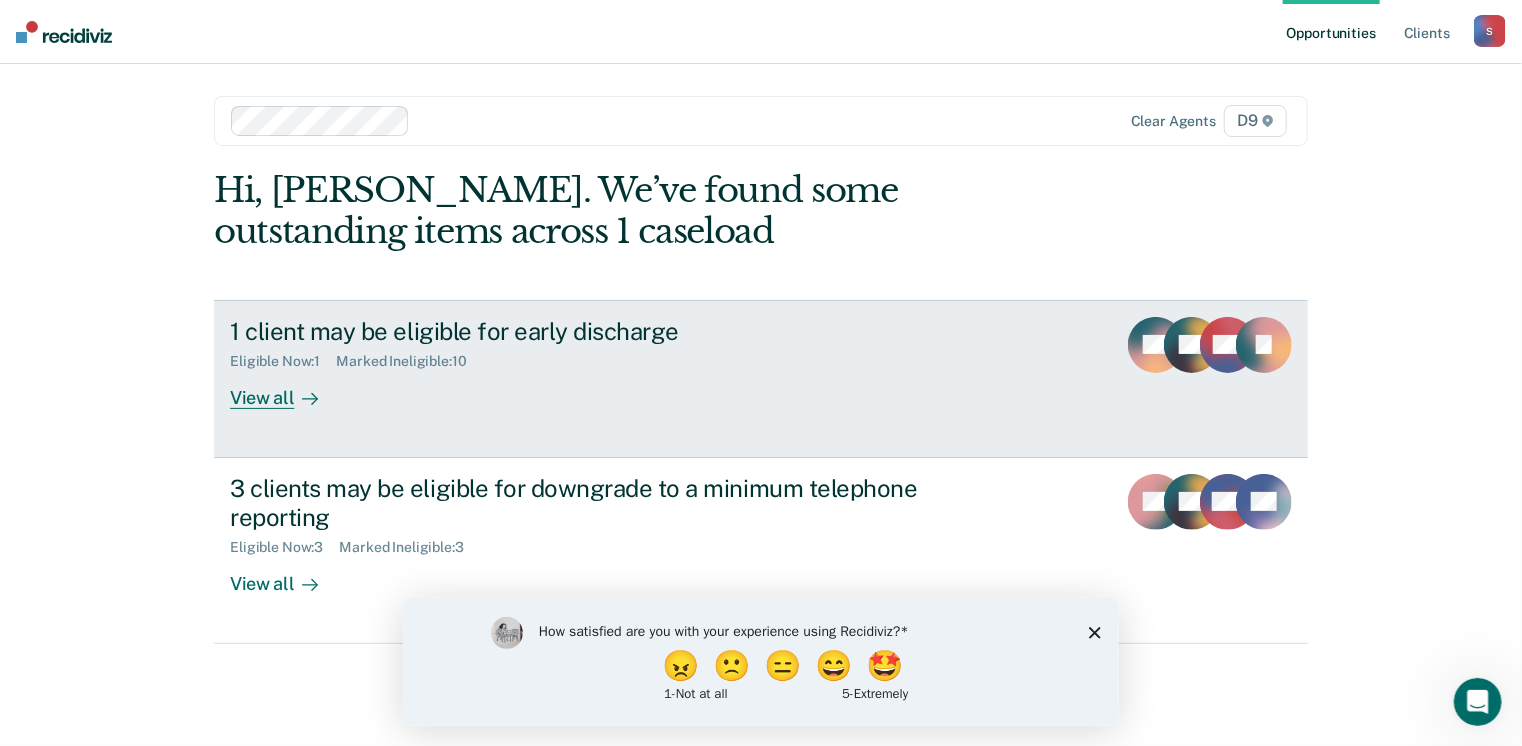 click on "1 client may be eligible for early discharge" at bounding box center (581, 331) 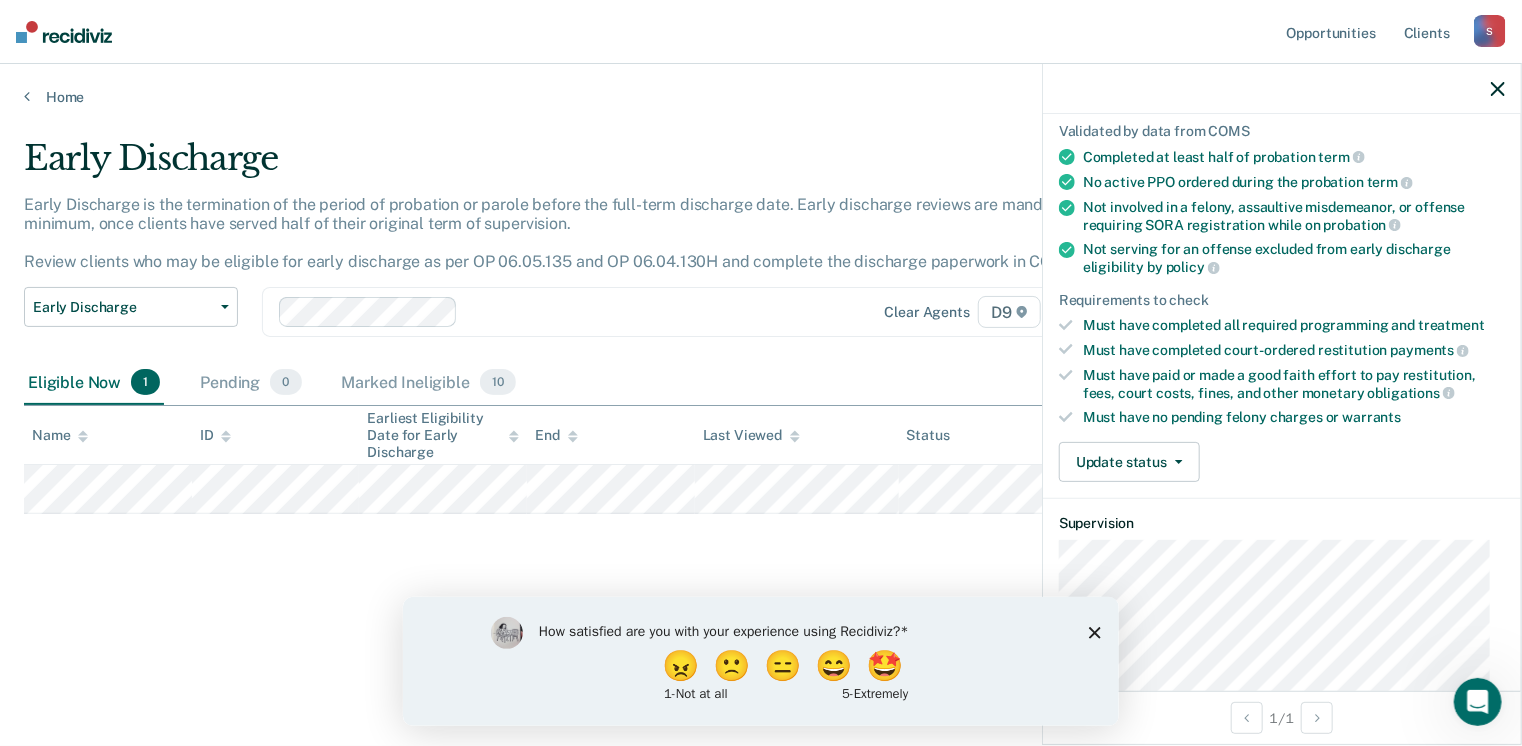 scroll, scrollTop: 148, scrollLeft: 0, axis: vertical 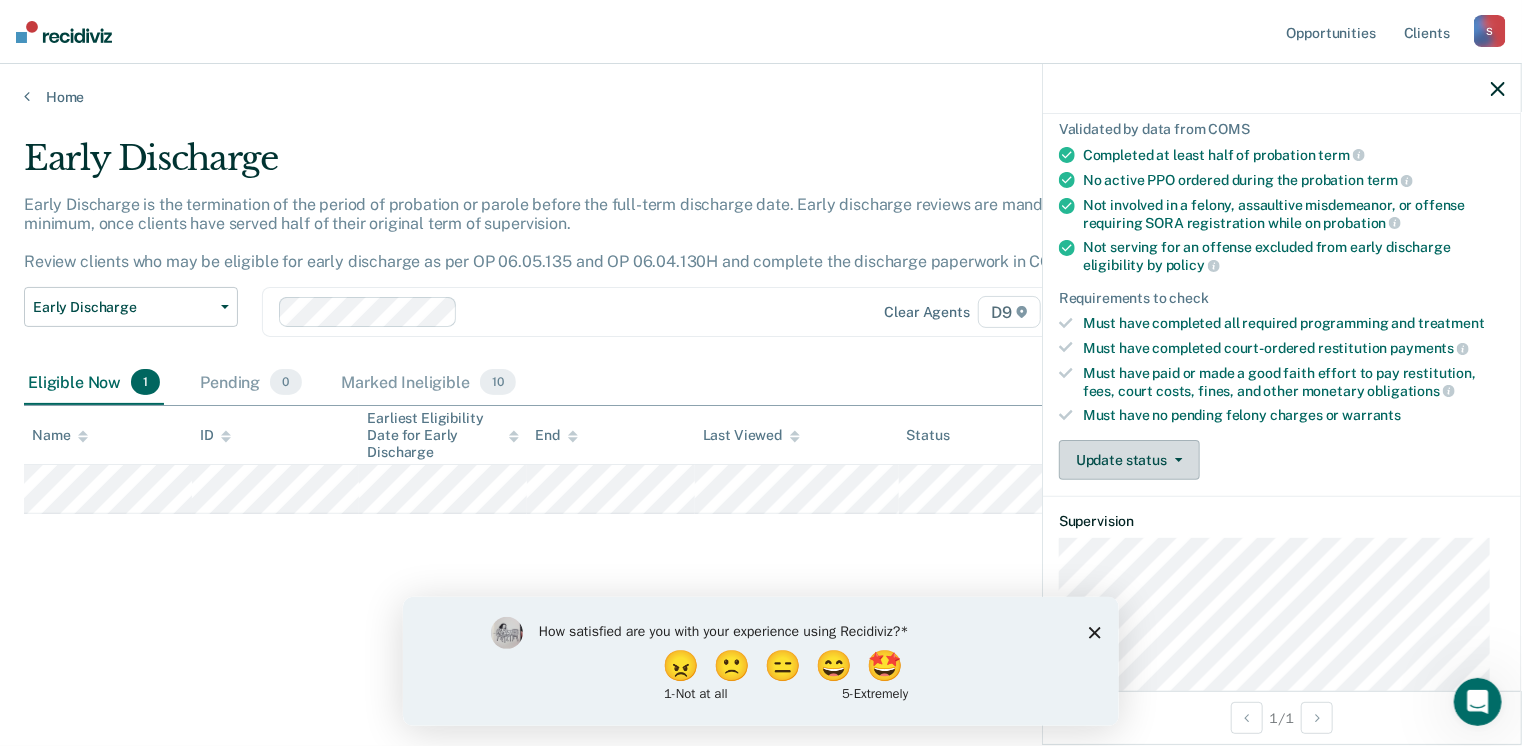 click on "Update status" at bounding box center [1129, 460] 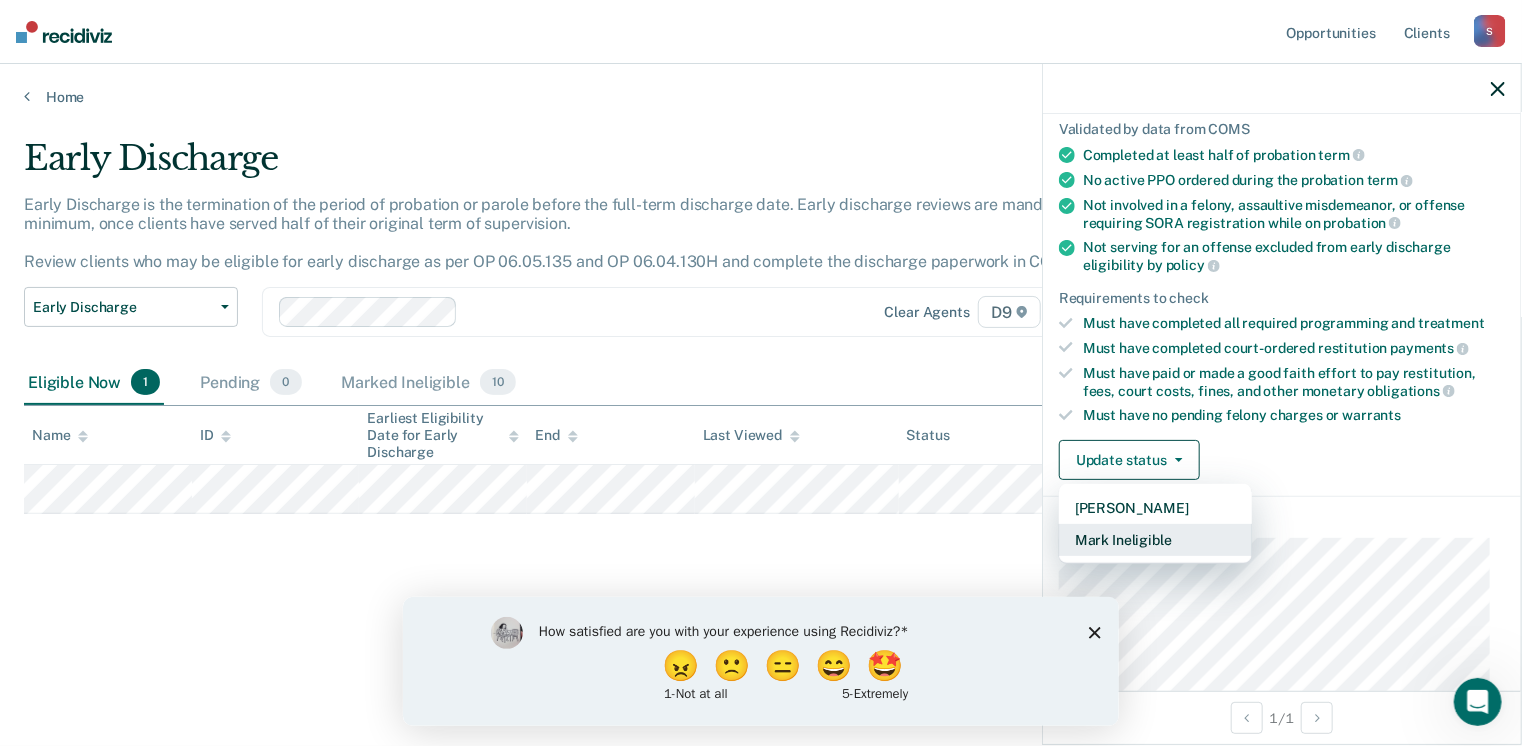 click on "Mark Ineligible" at bounding box center [1155, 540] 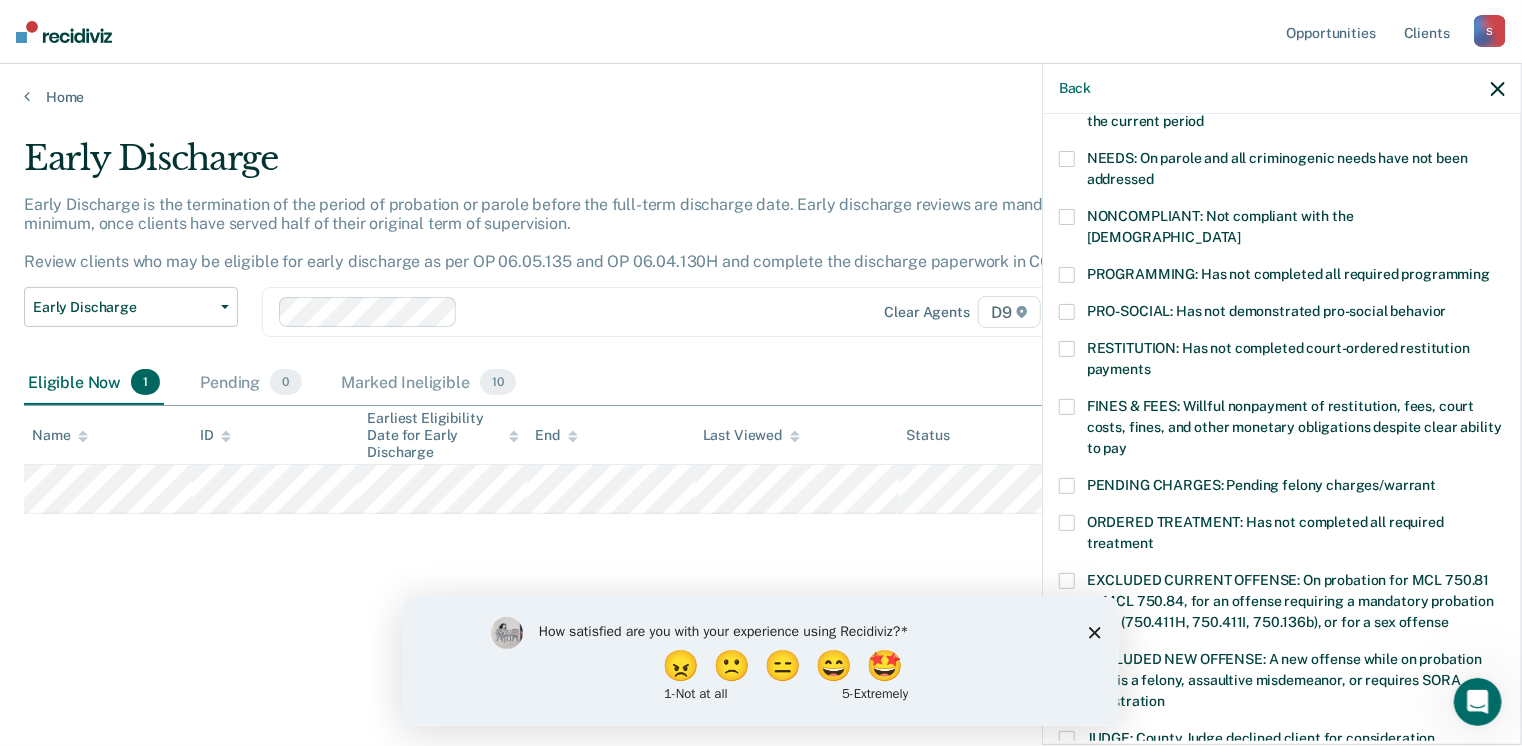 scroll, scrollTop: 312, scrollLeft: 0, axis: vertical 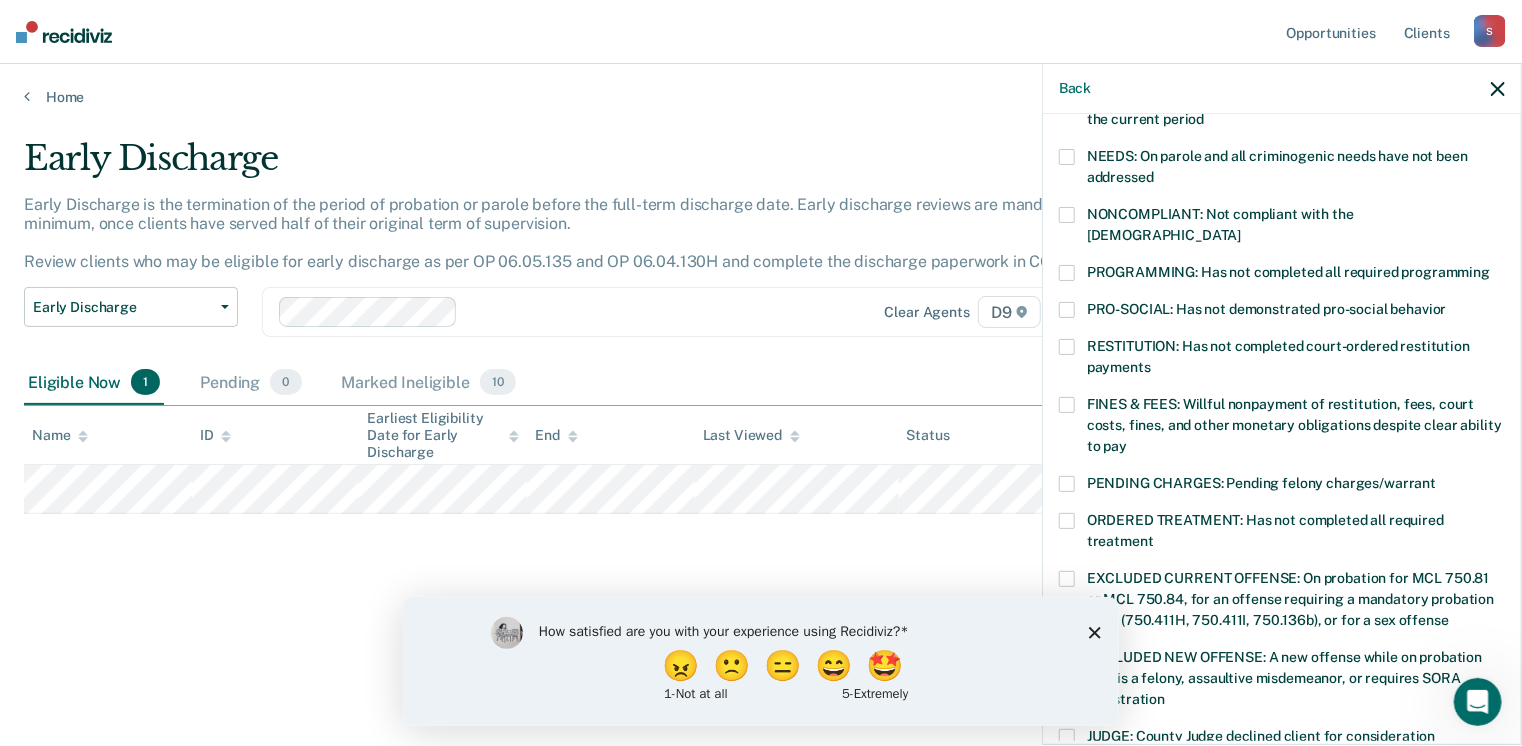 click at bounding box center [1067, 347] 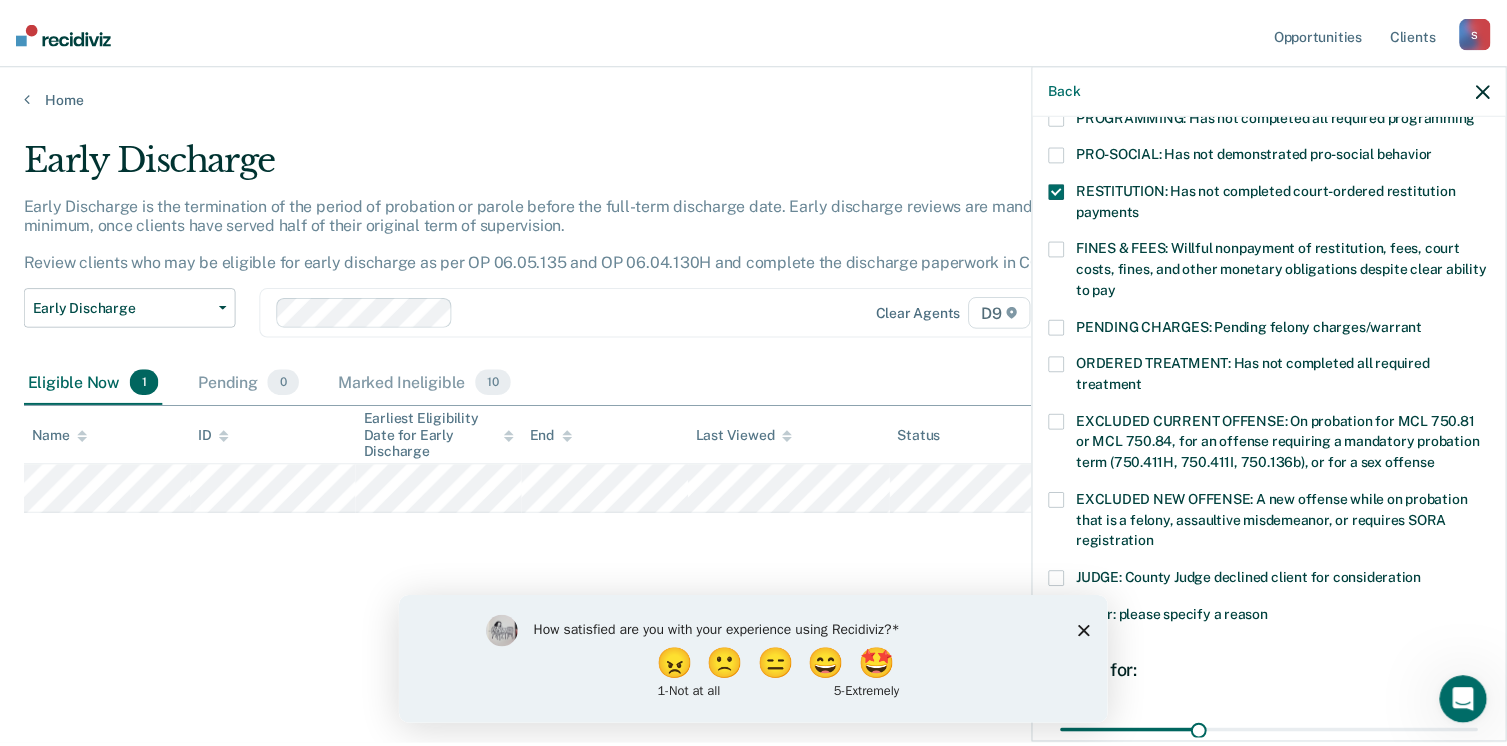 scroll, scrollTop: 630, scrollLeft: 0, axis: vertical 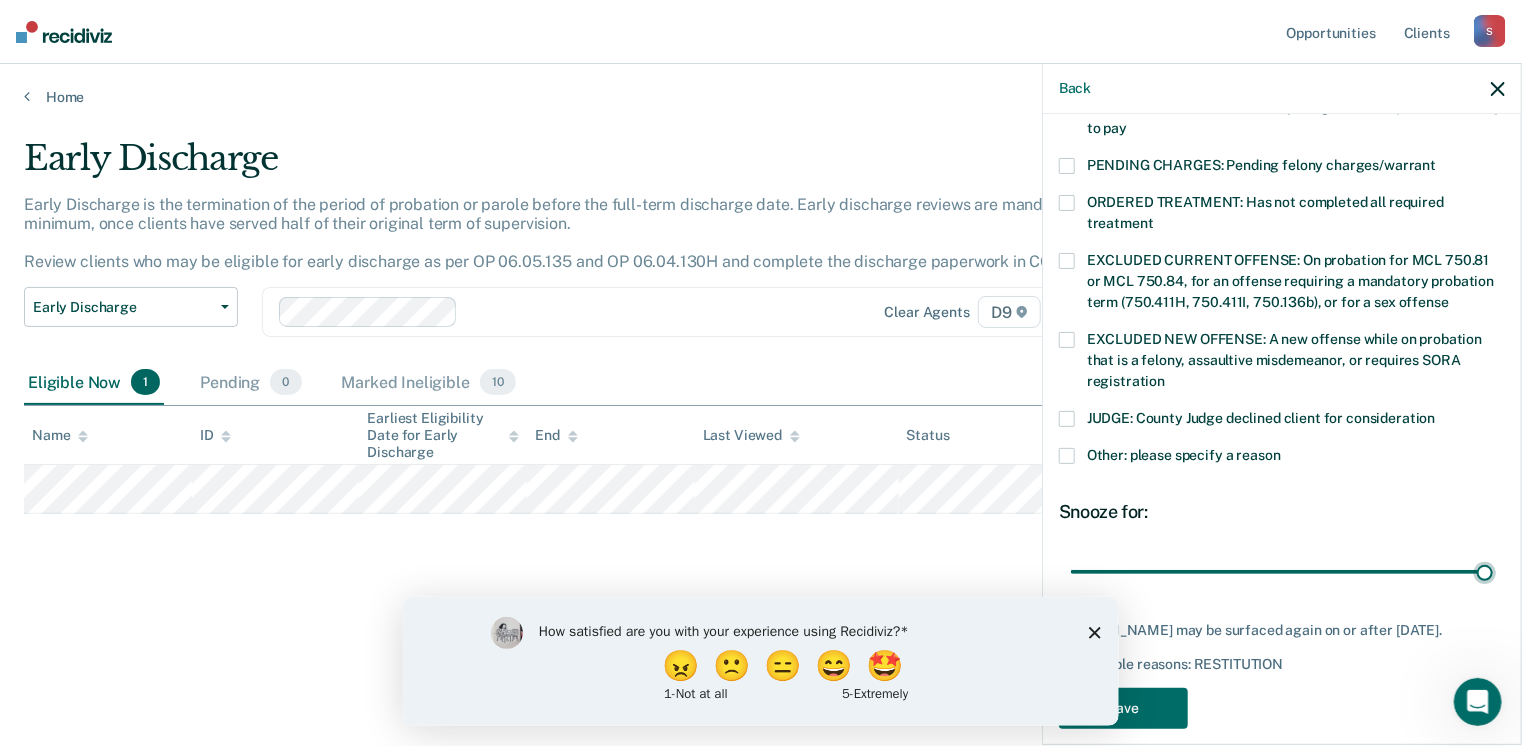 drag, startPoint x: 1200, startPoint y: 552, endPoint x: 1500, endPoint y: 553, distance: 300.00168 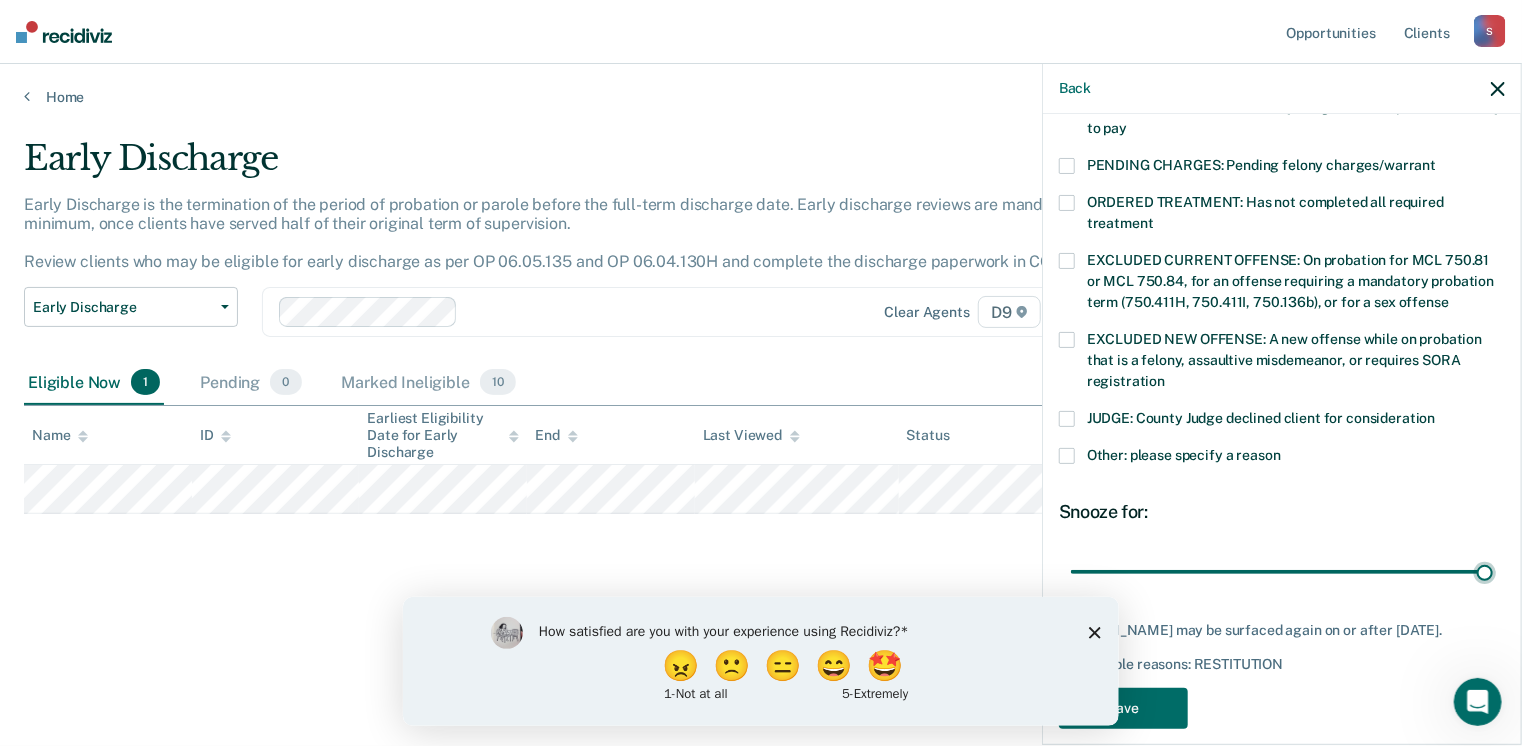 type on "90" 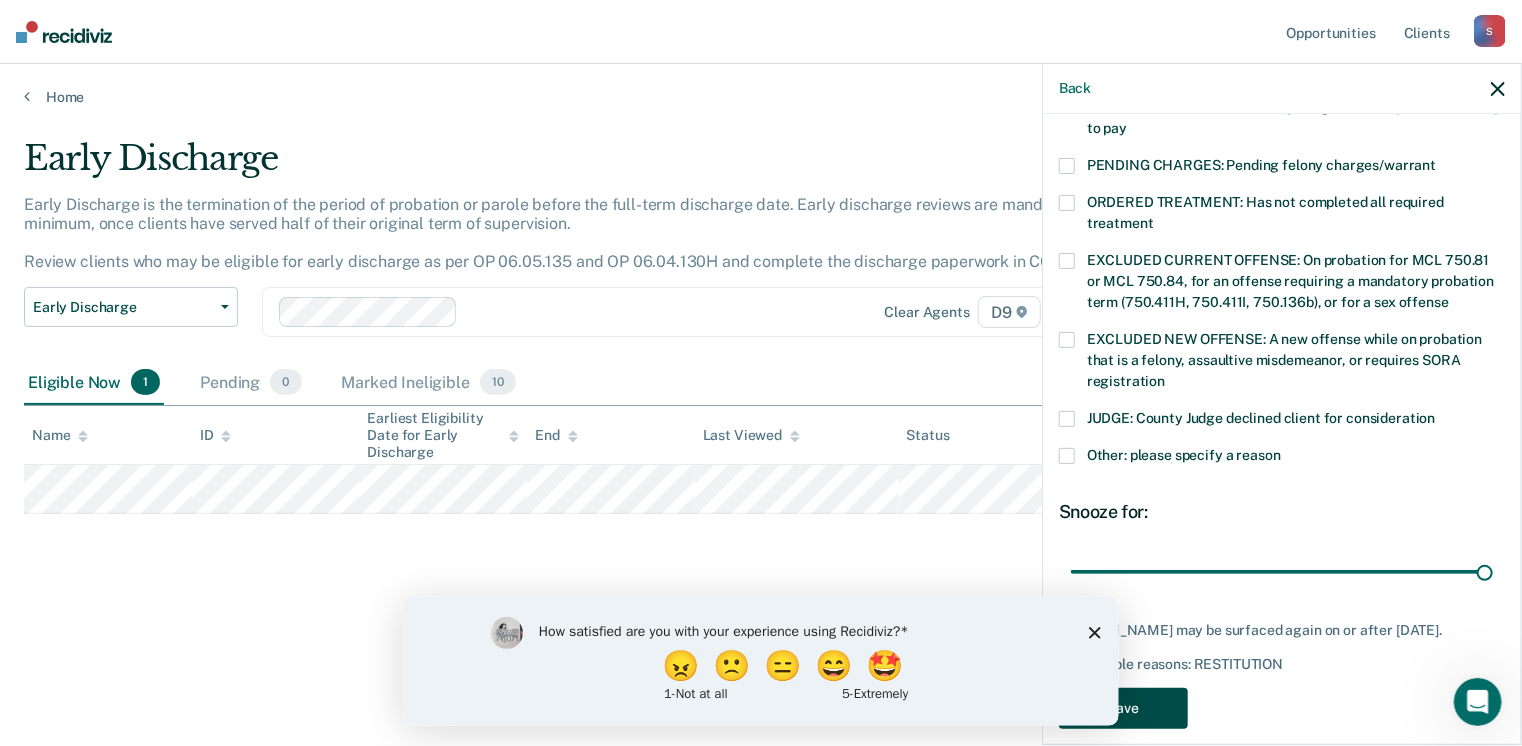 click on "Save" at bounding box center [1123, 708] 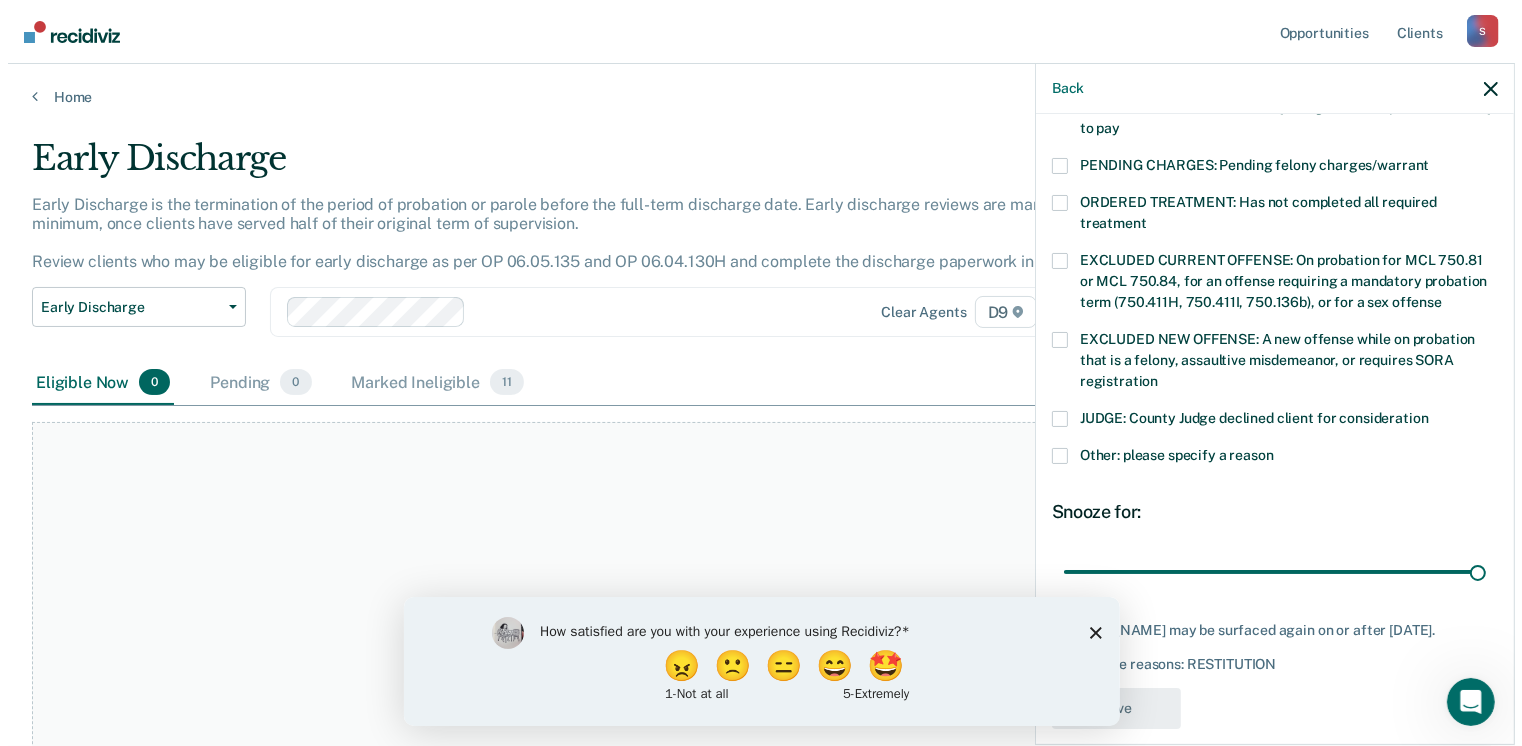 scroll, scrollTop: 556, scrollLeft: 0, axis: vertical 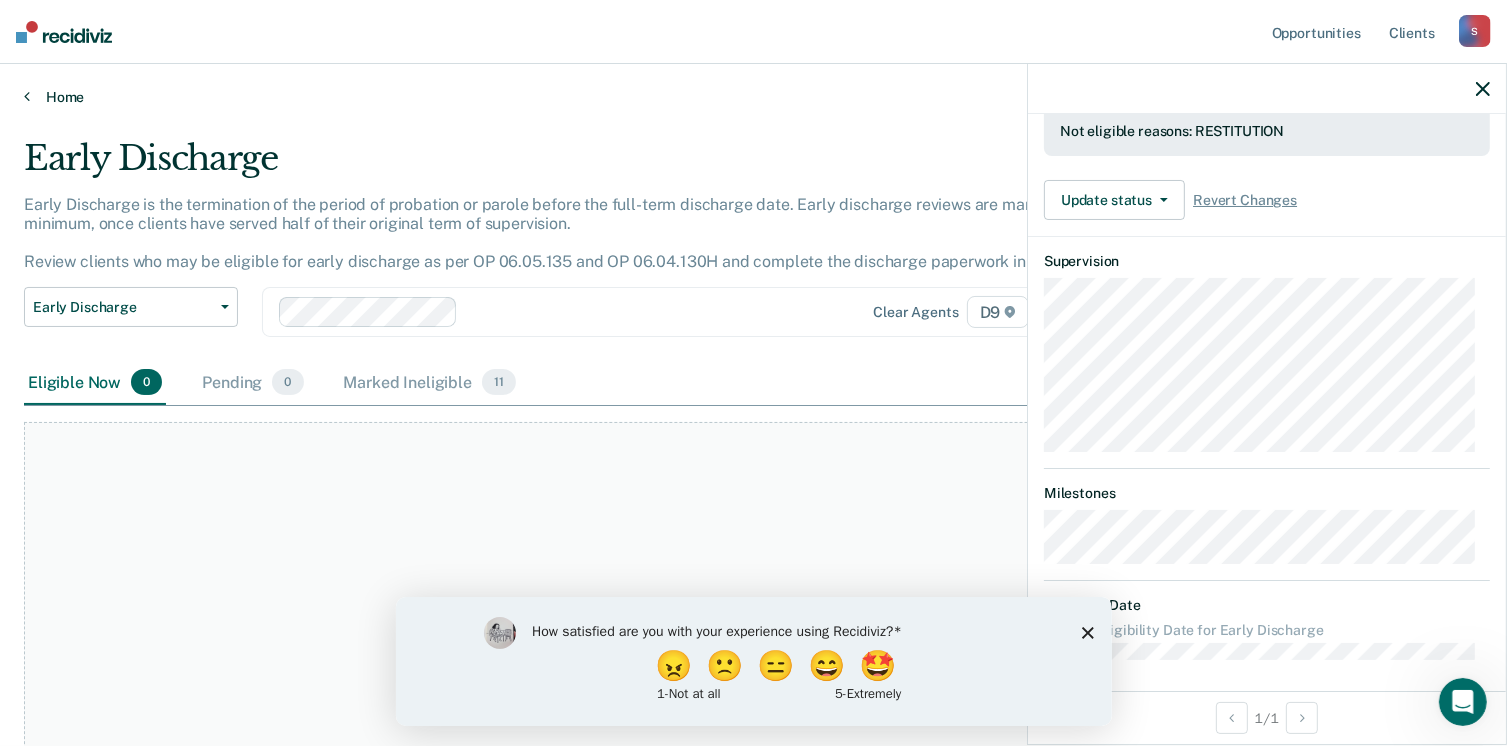 click on "Home" at bounding box center [753, 97] 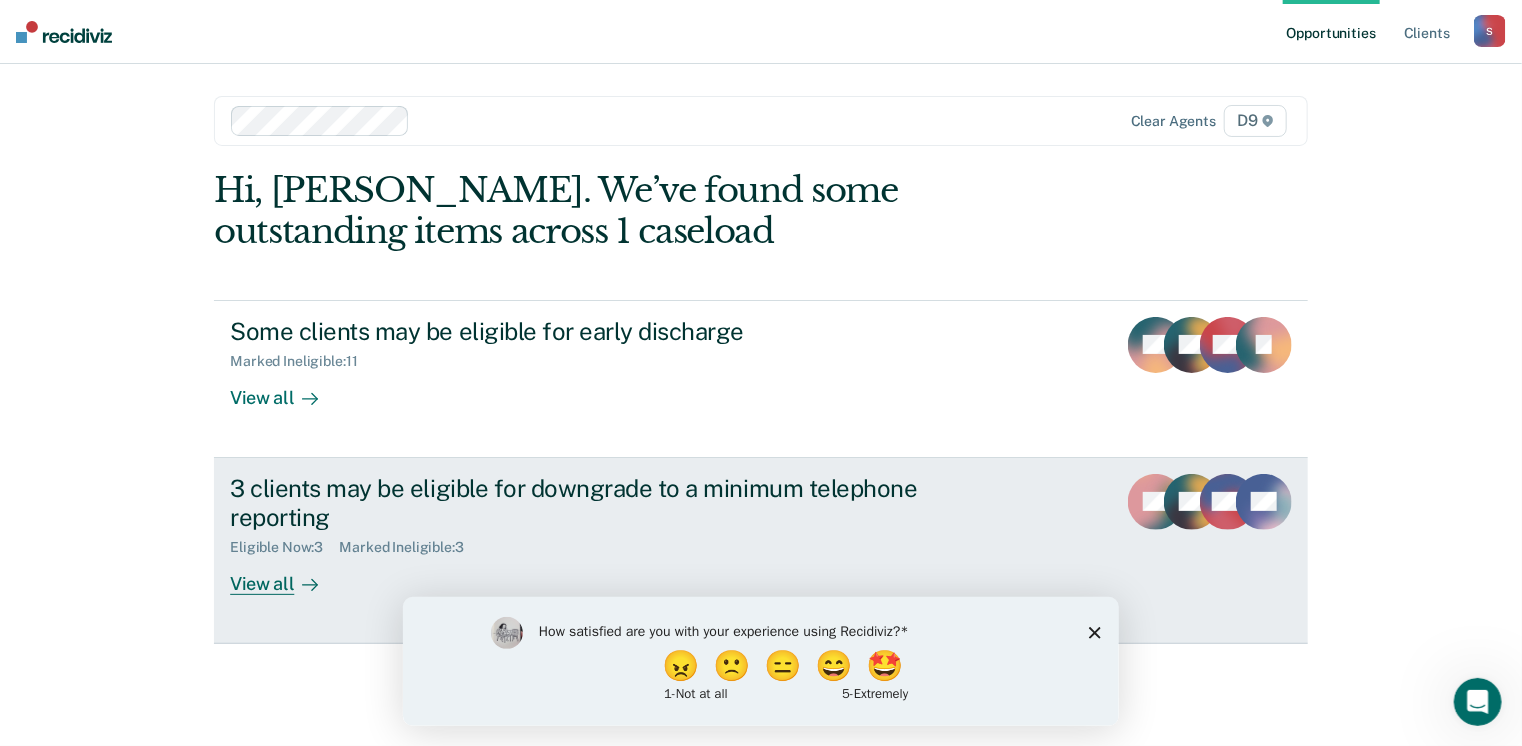 click on "3 clients may be eligible for downgrade to a minimum telephone reporting" at bounding box center (581, 503) 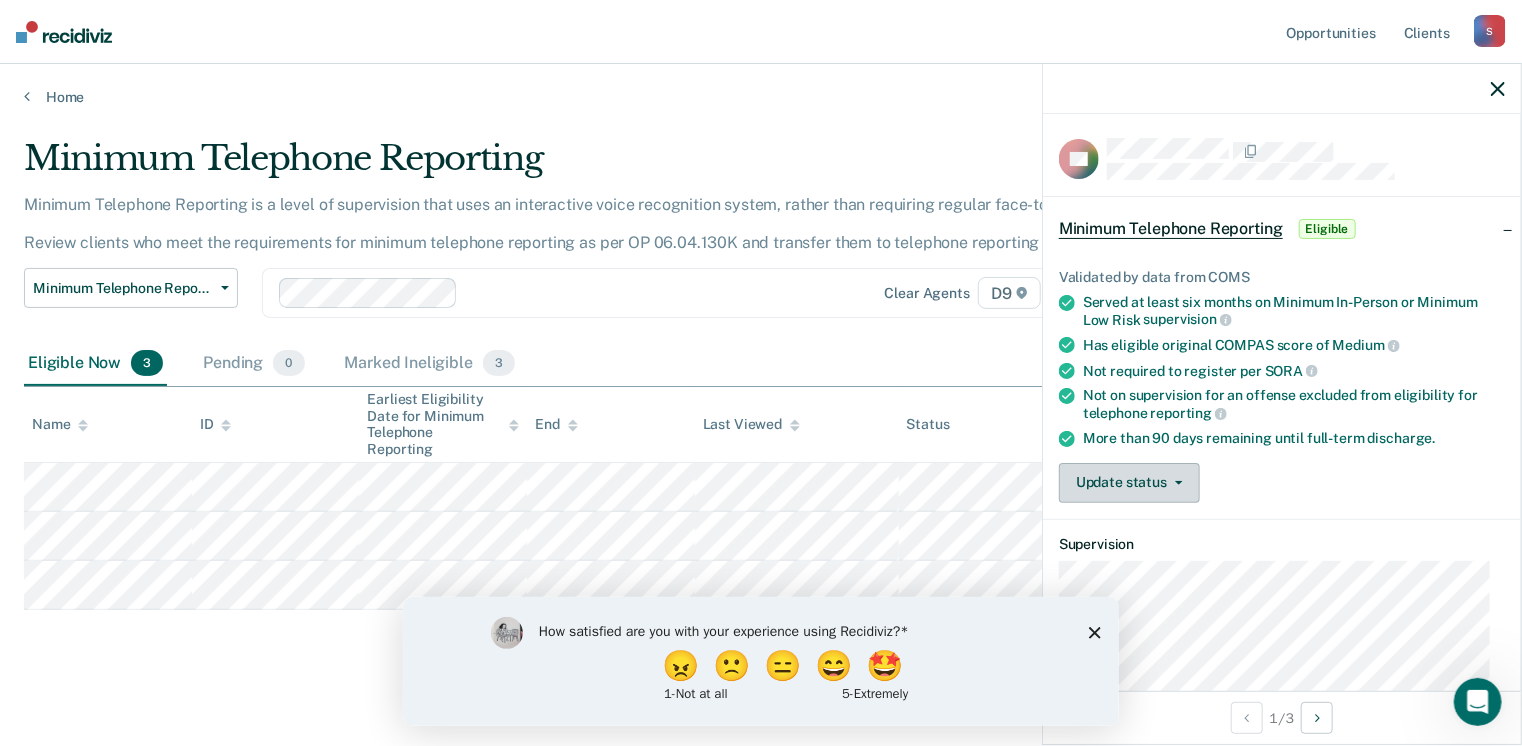 click on "Update status" at bounding box center [1129, 483] 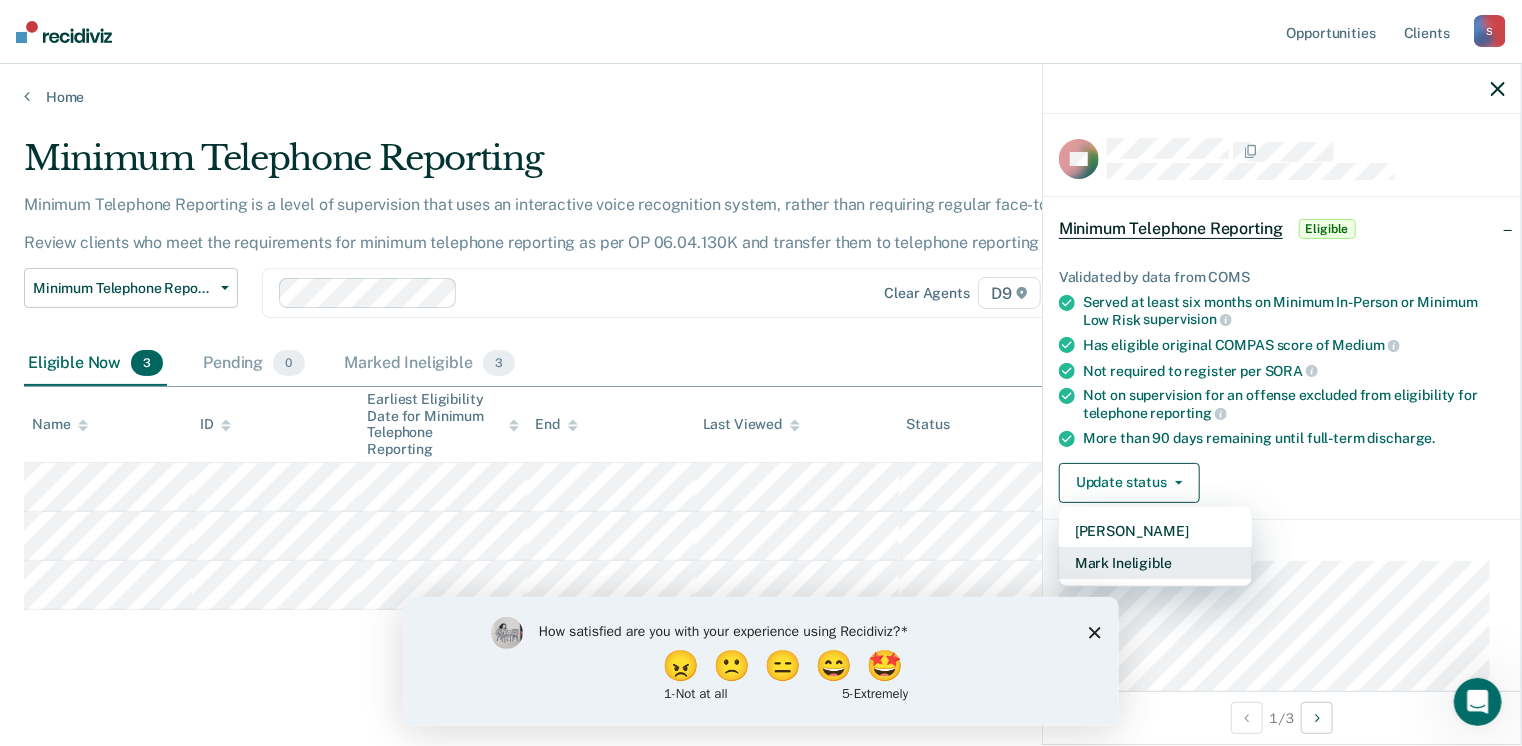 click on "Mark Ineligible" at bounding box center (1155, 563) 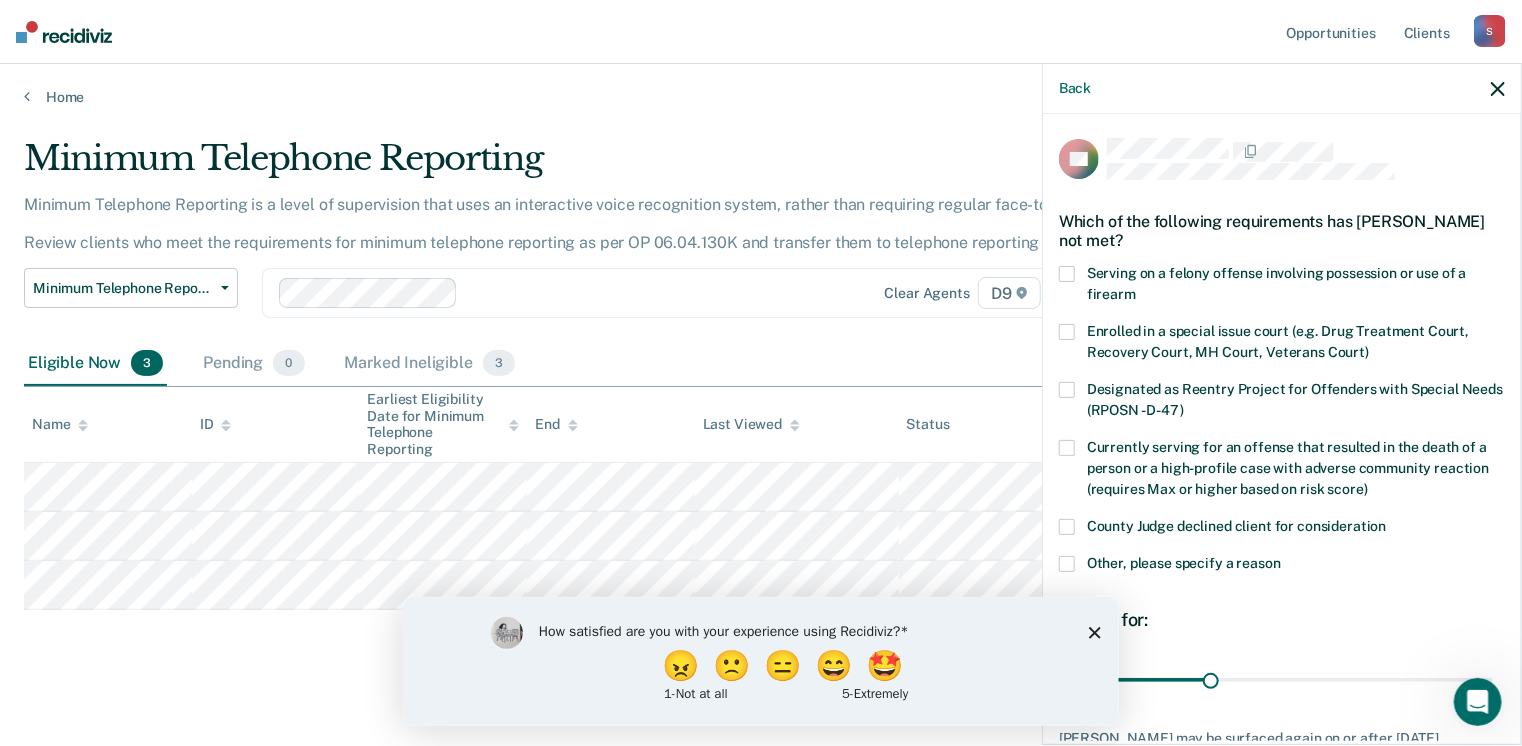 drag, startPoint x: 1503, startPoint y: 362, endPoint x: 1493, endPoint y: 389, distance: 28.79236 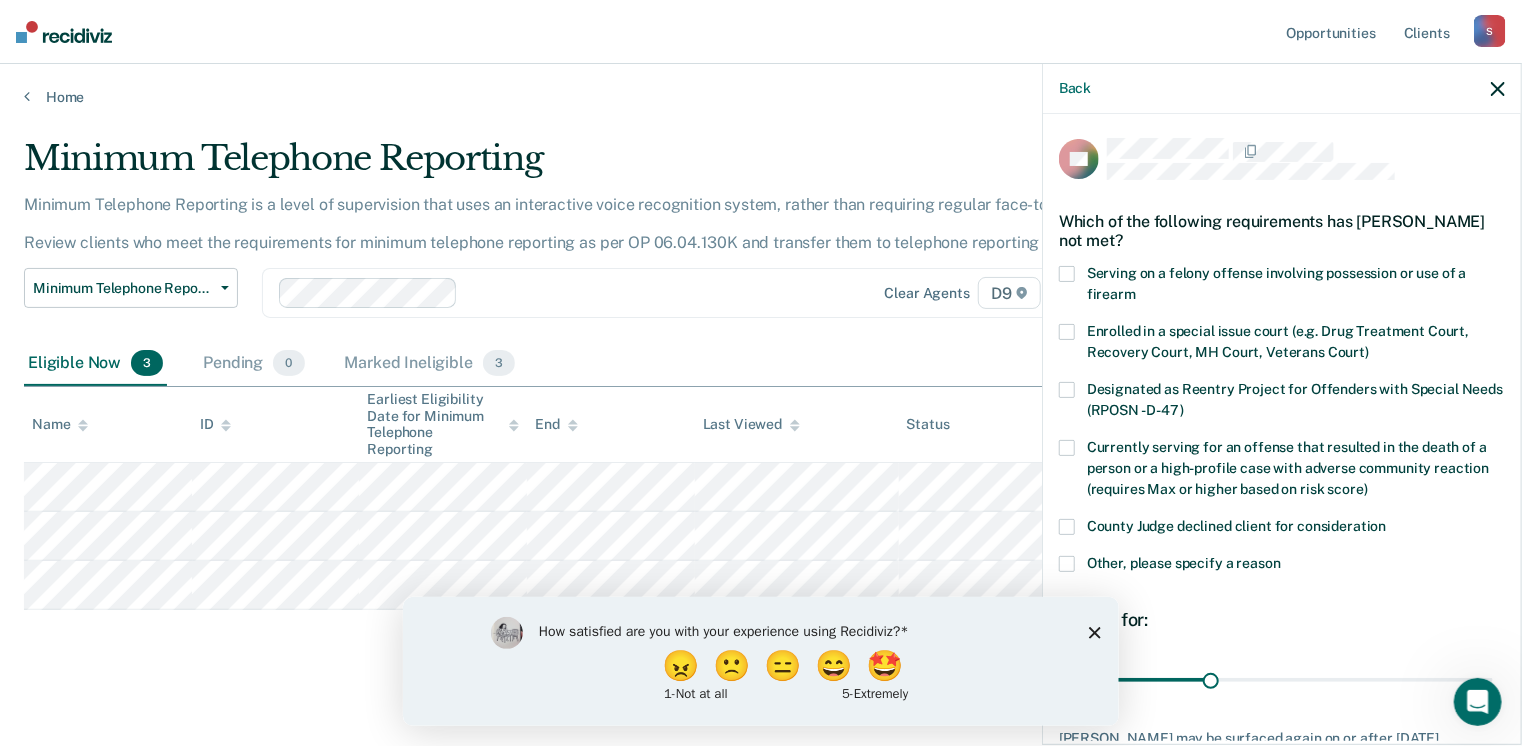 click on "HY   Which of the following requirements has [PERSON_NAME] not met? Serving on a felony offense involving possession or use of a firearm Enrolled in a special issue court (e.g. Drug Treatment Court, Recovery Court, MH Court, Veterans Court) Designated as Reentry Project for Offenders with Special Needs (RPOSN - D-47) Currently serving for an offense that resulted in the death of a person or a high-profile case with adverse community reaction (requires Max or higher based on risk score) County Judge declined client for consideration Other, please specify a reason Snooze for: 30 days [PERSON_NAME] may be surfaced again on or after [DATE]. Not eligible reasons:  Save" at bounding box center (1282, 427) 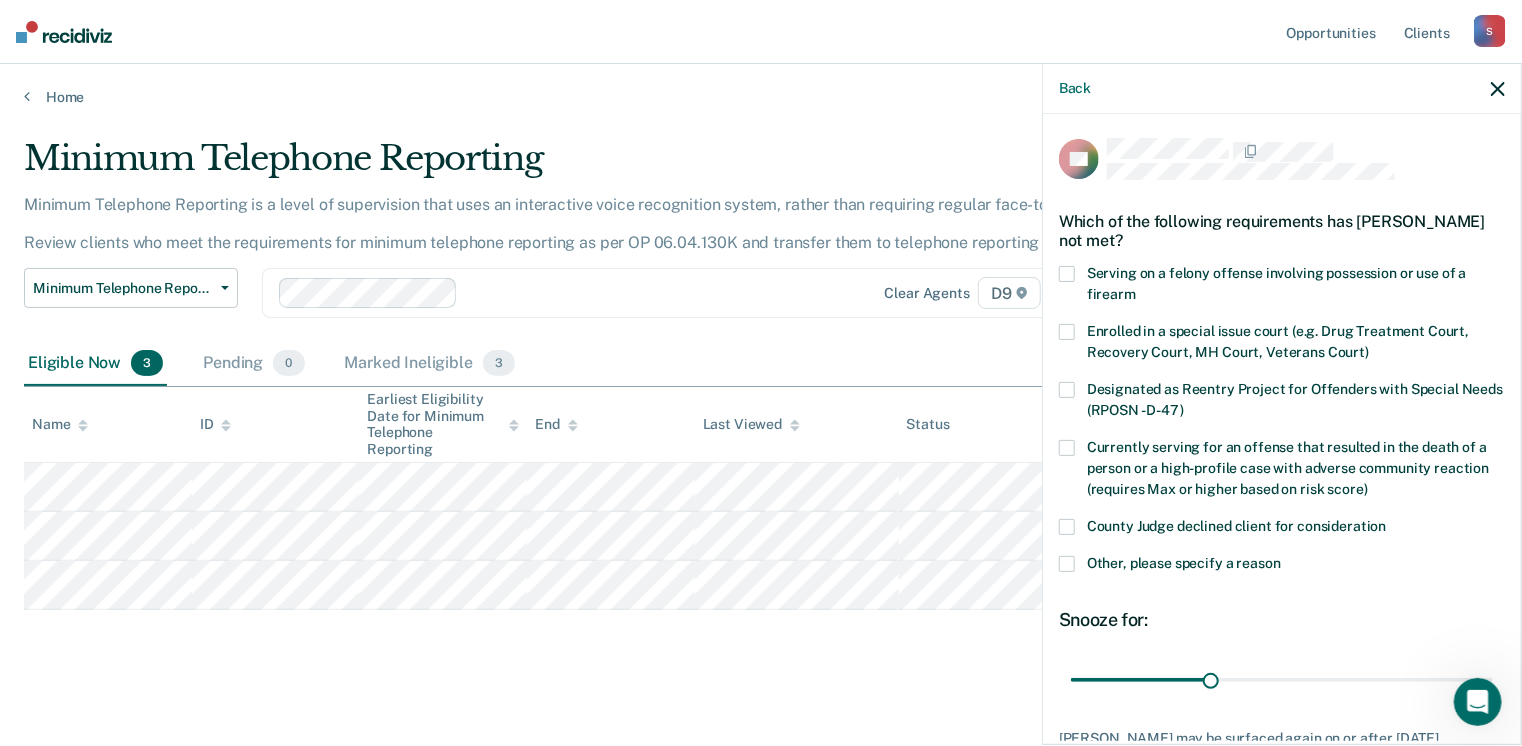 click at bounding box center (1067, 564) 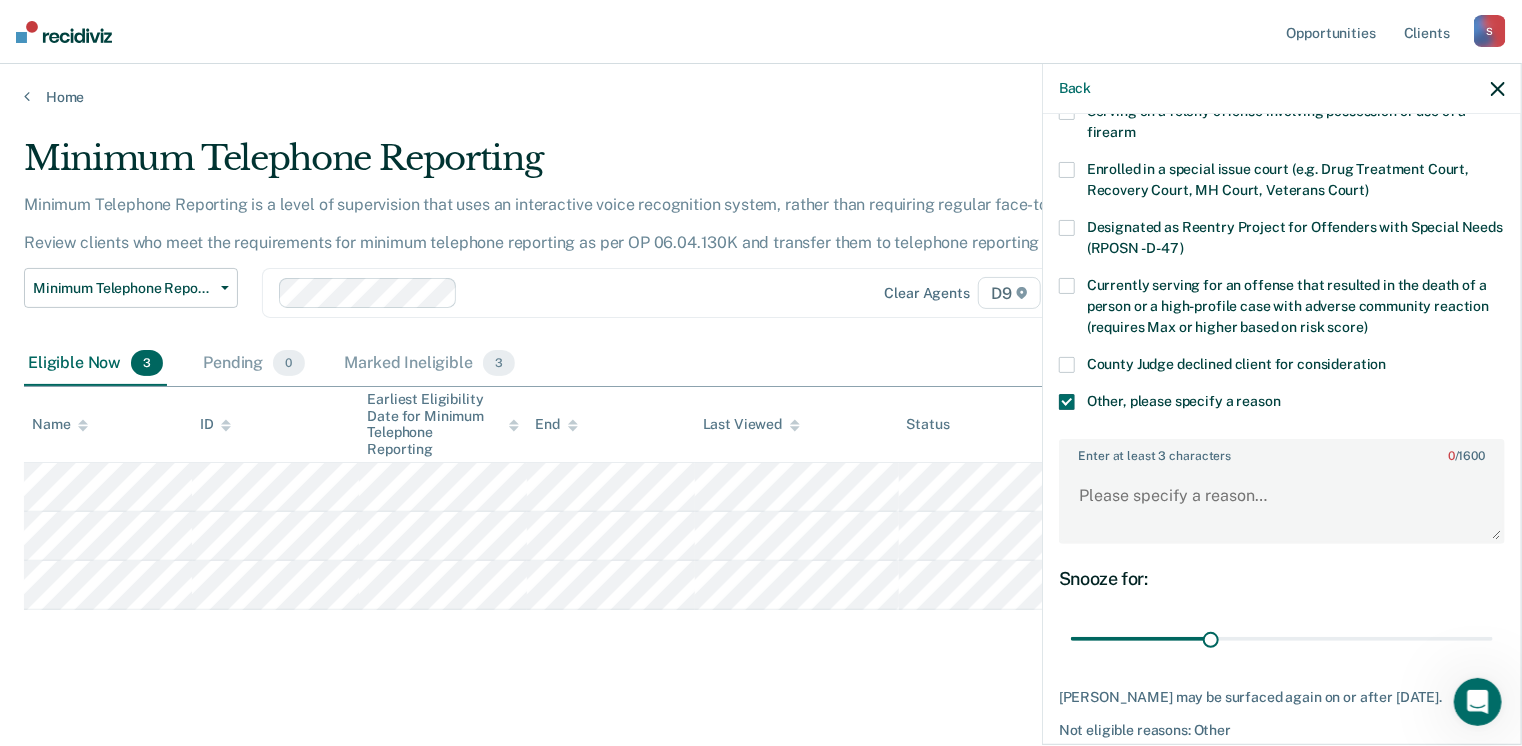 scroll, scrollTop: 248, scrollLeft: 0, axis: vertical 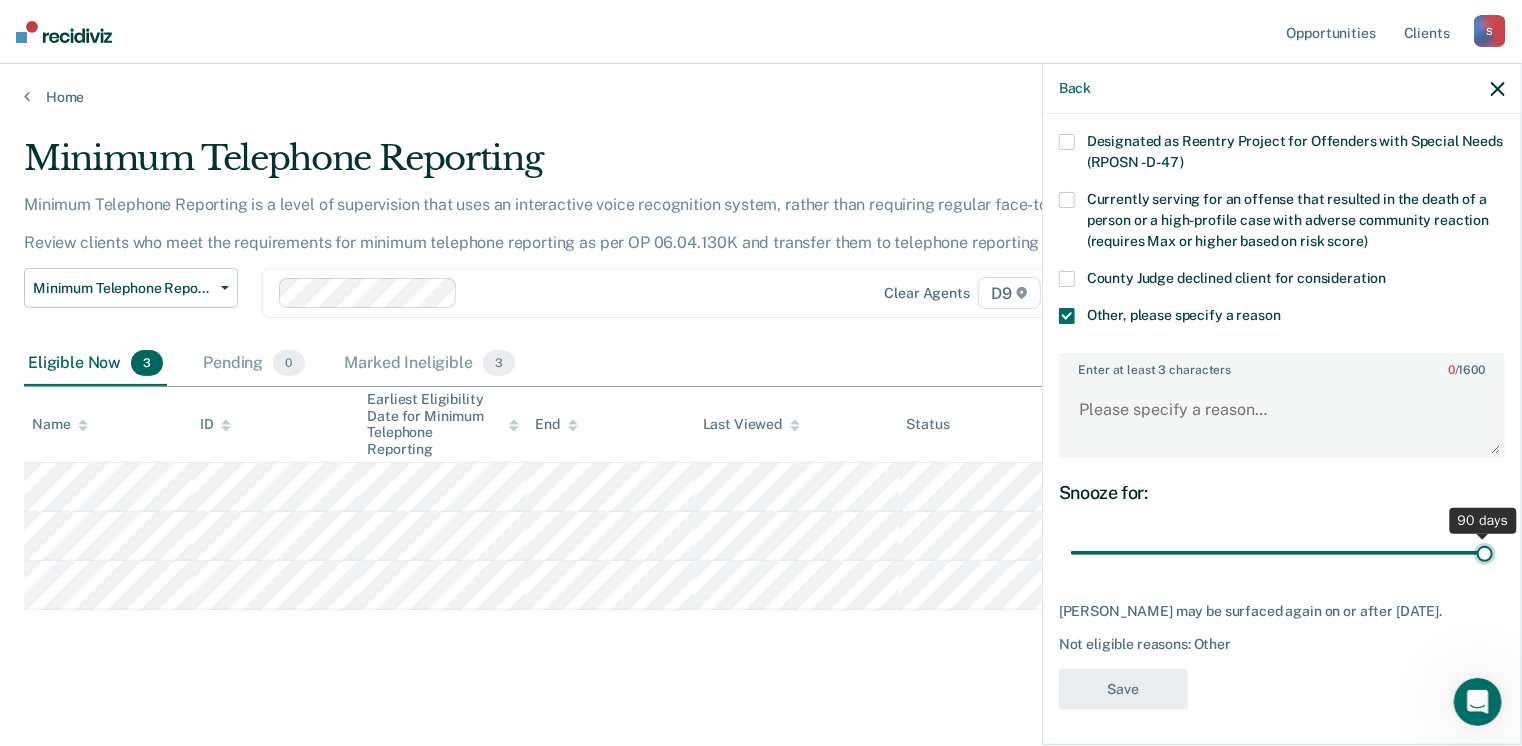 drag, startPoint x: 1211, startPoint y: 548, endPoint x: 1516, endPoint y: 592, distance: 308.15744 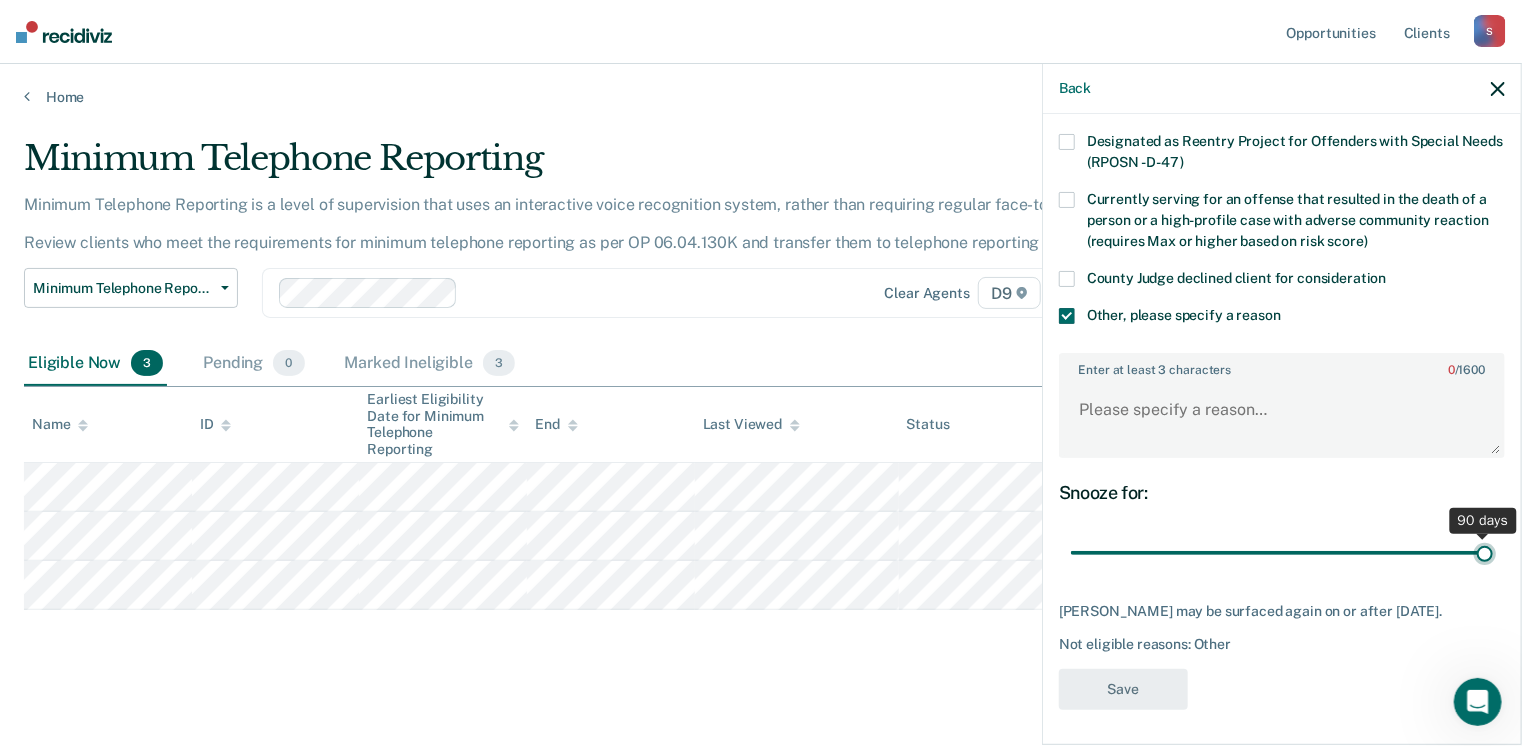 type on "90" 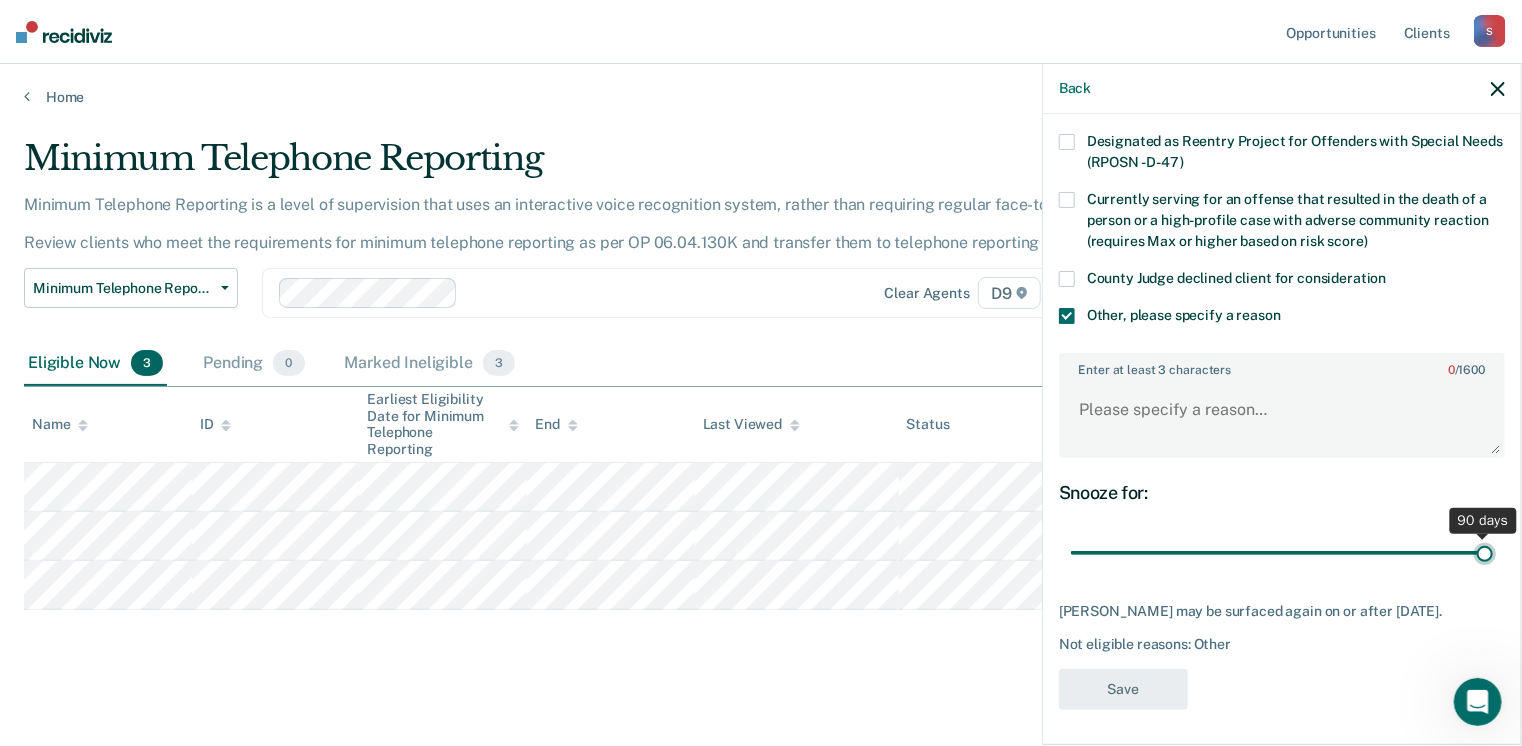 click at bounding box center [1282, 553] 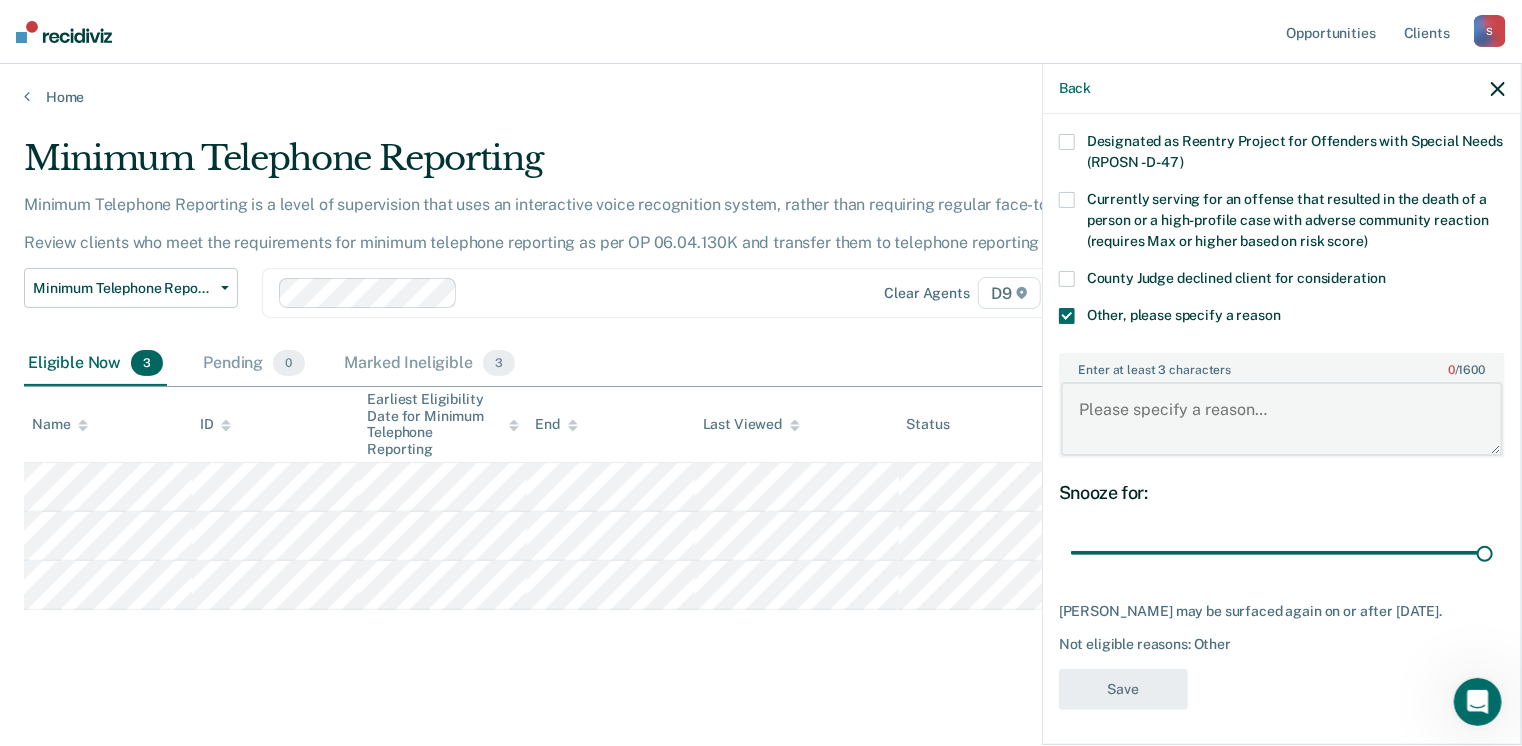 click on "Enter at least 3 characters 0  /  1600" at bounding box center (1282, 419) 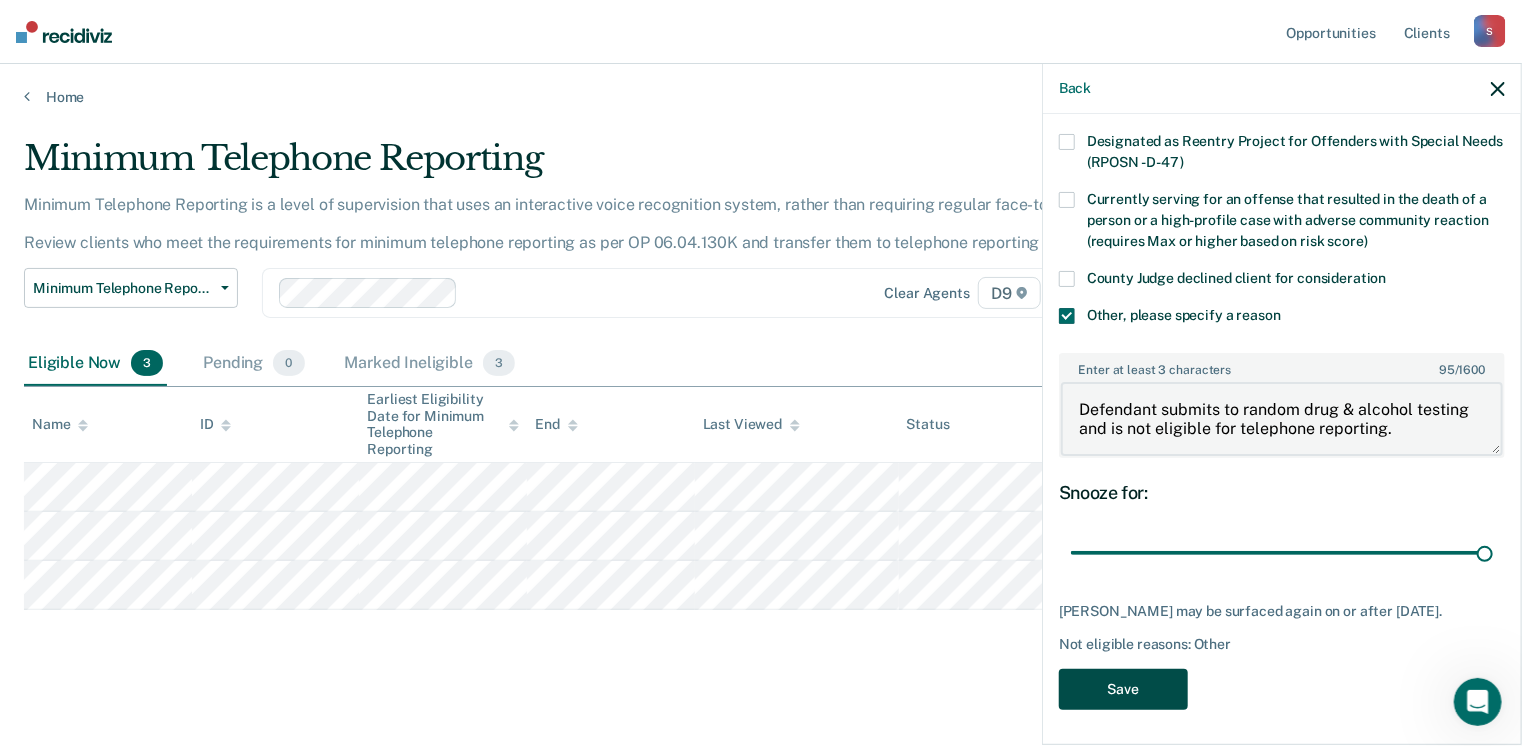 type on "Defendant submits to random drug & alcohol testing and is not eligible for telephone reporting." 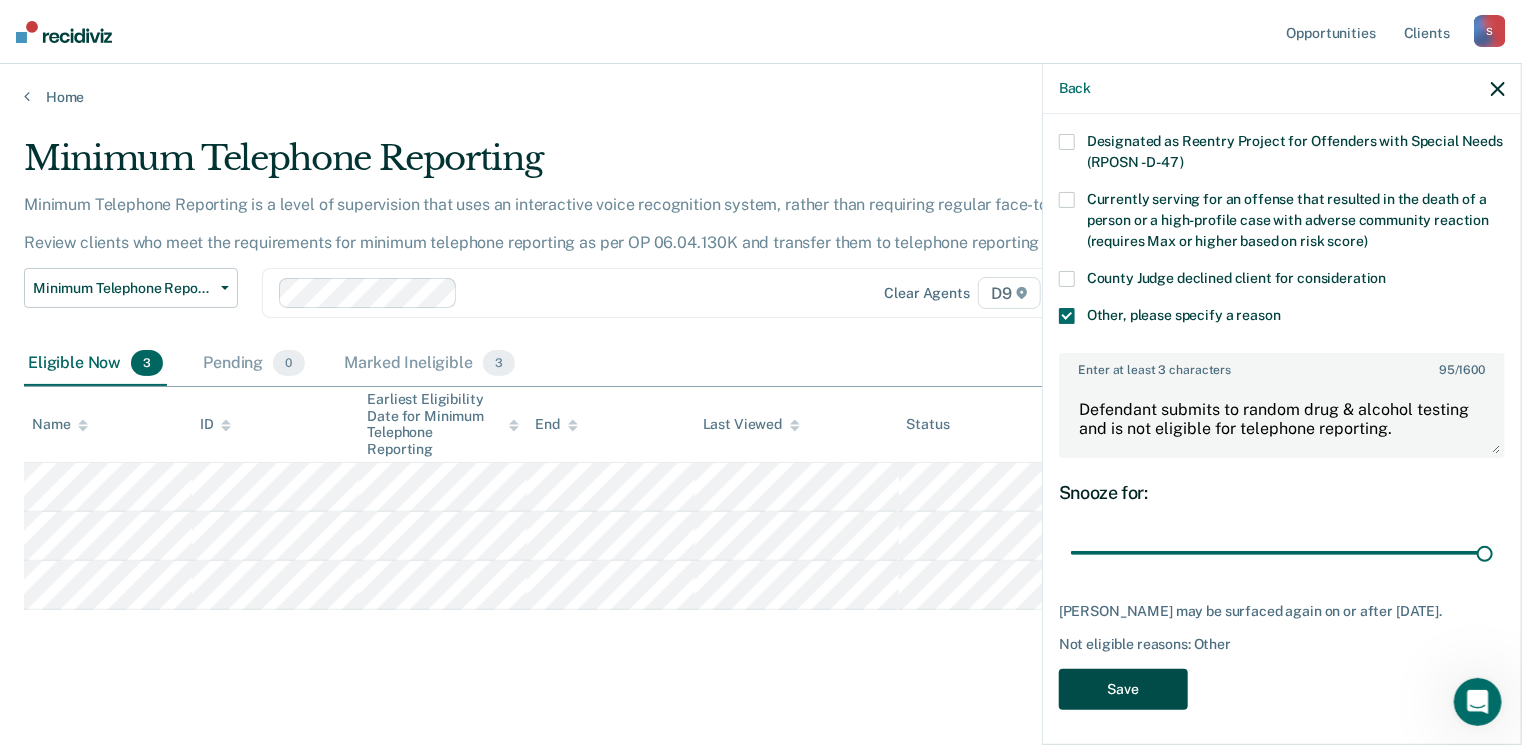 click on "Save" at bounding box center (1123, 689) 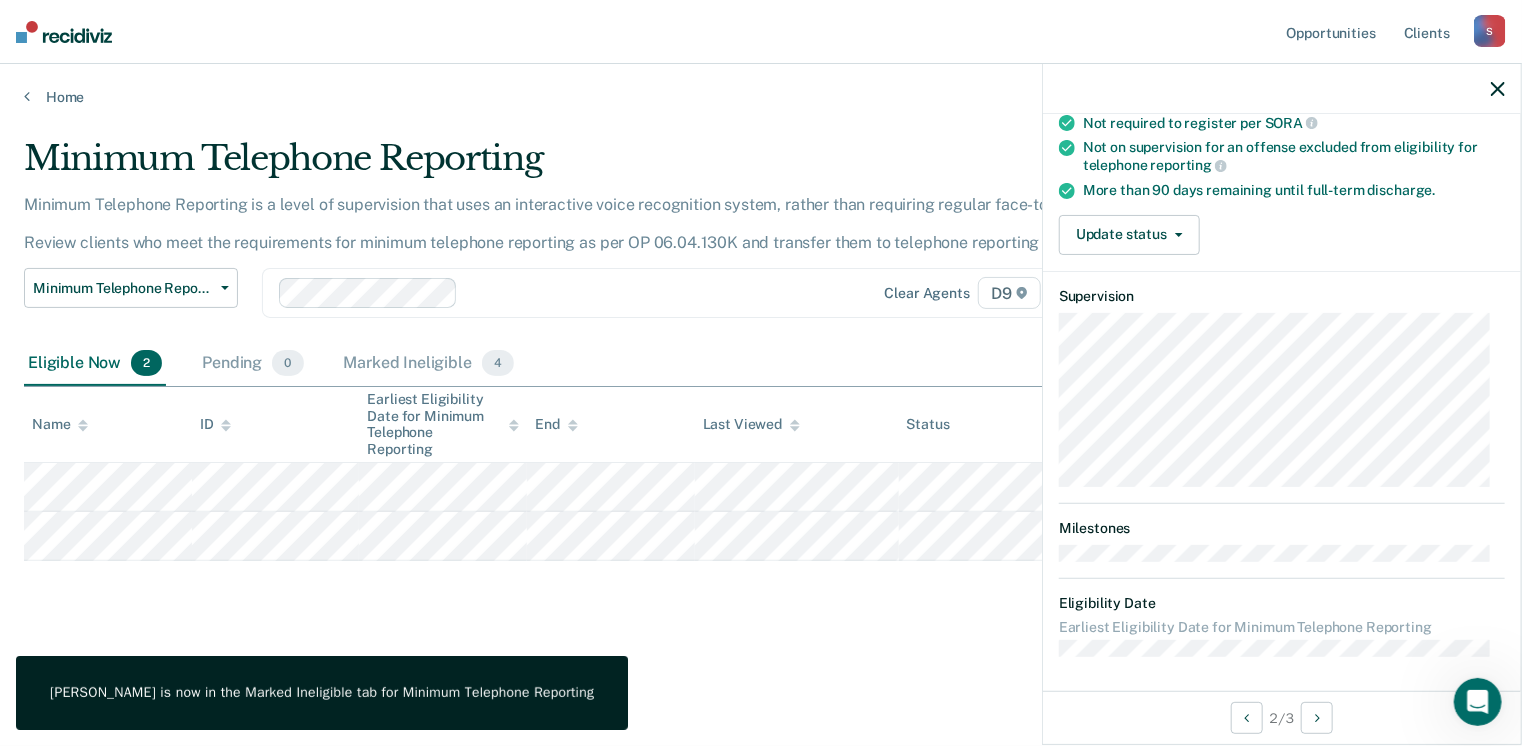 scroll, scrollTop: 247, scrollLeft: 0, axis: vertical 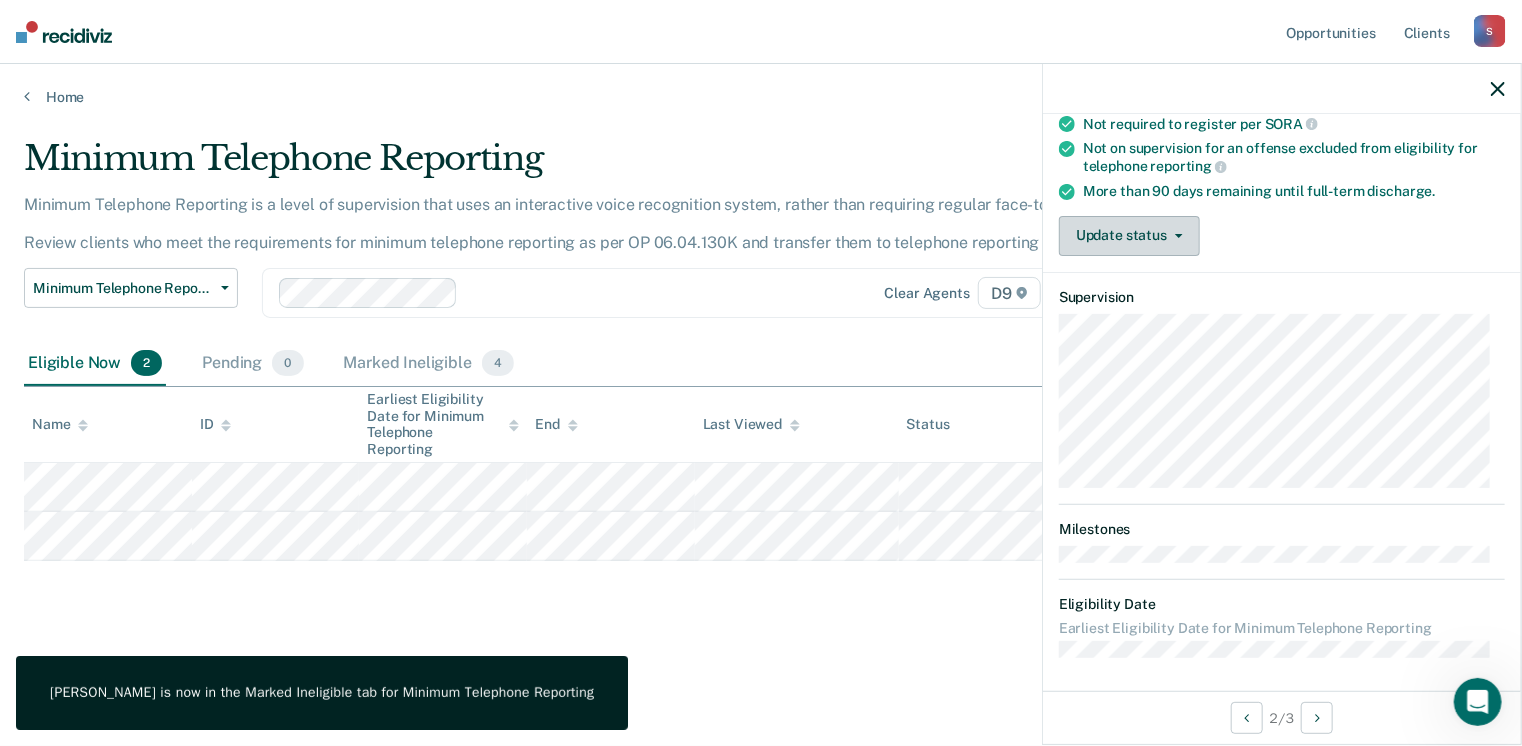 click on "Update status" at bounding box center [1129, 236] 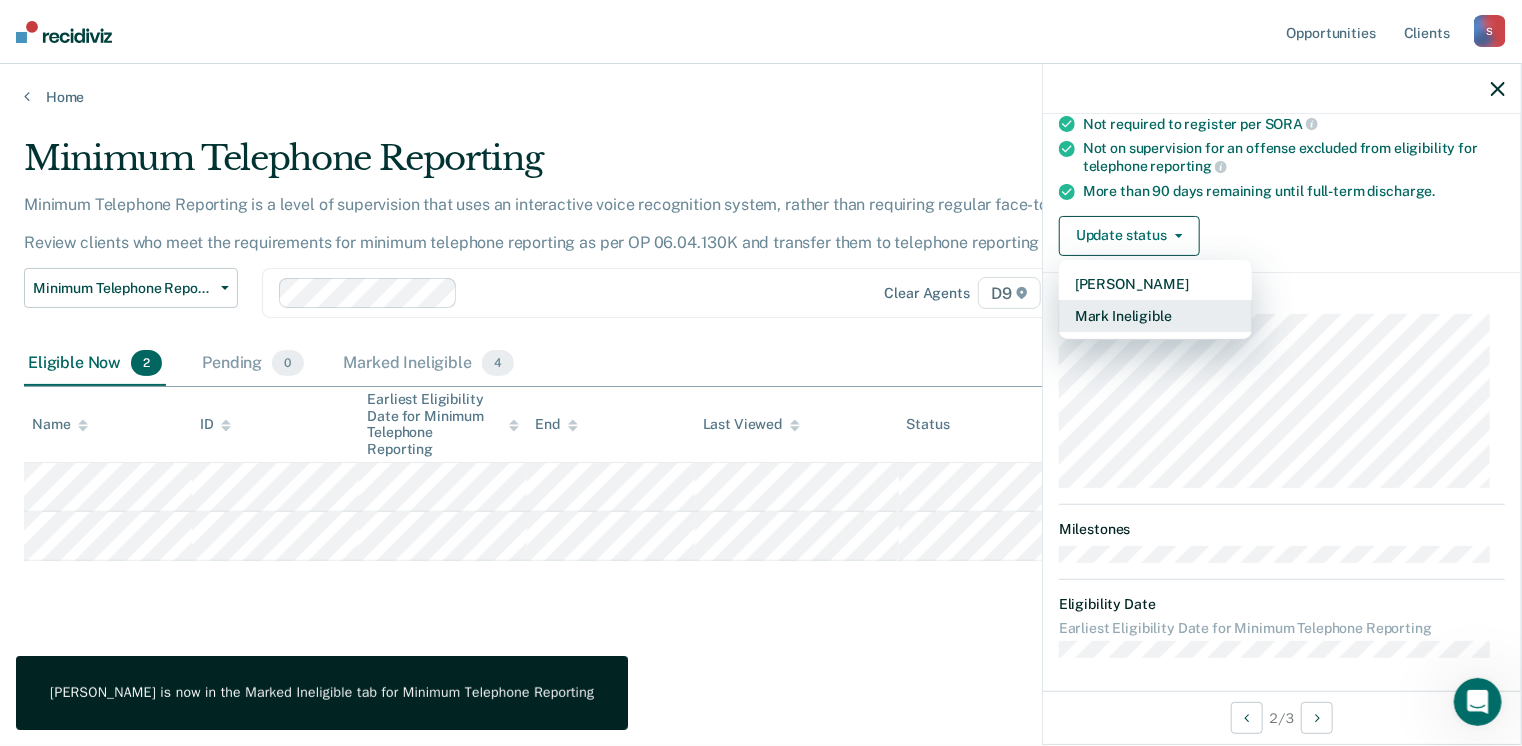 click on "Mark Ineligible" at bounding box center [1155, 316] 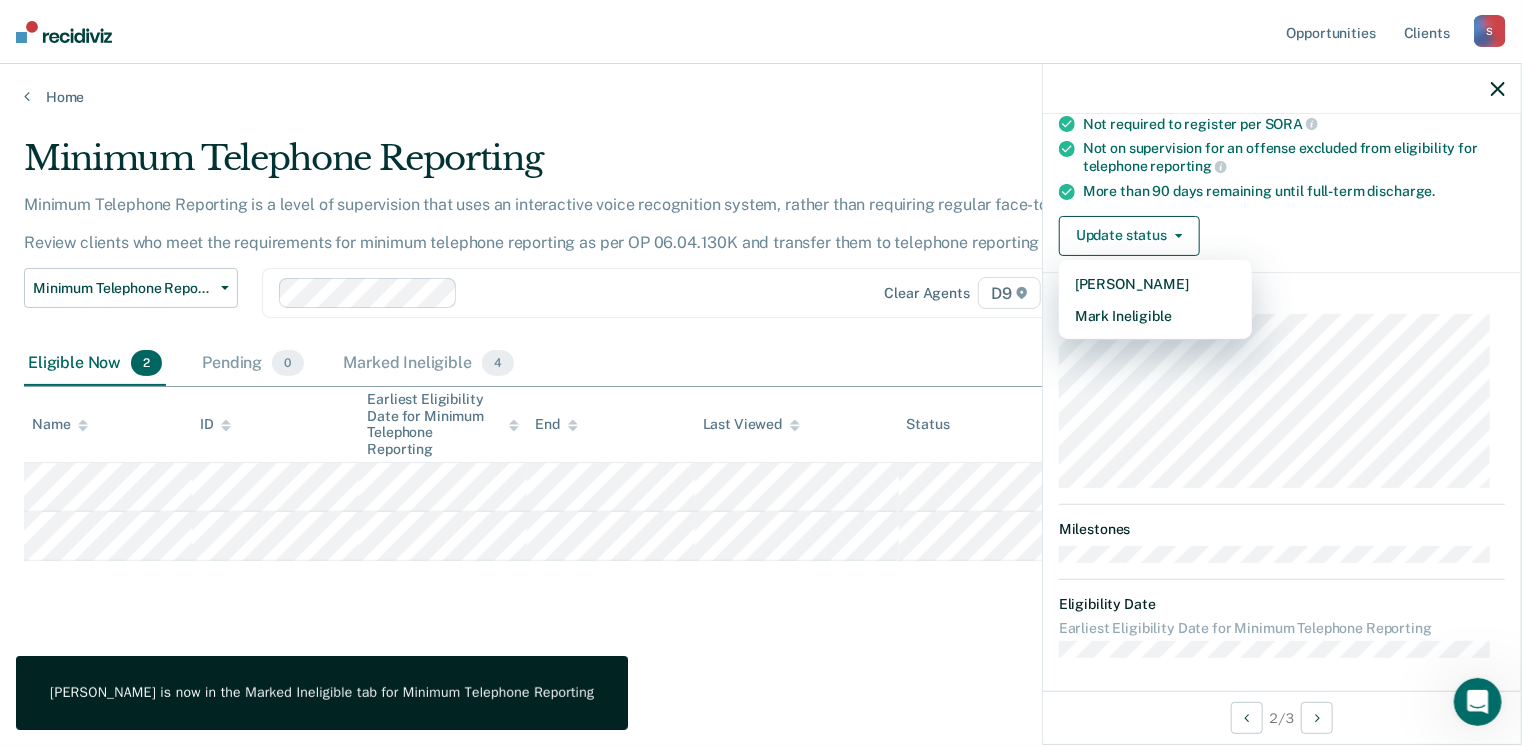 scroll, scrollTop: 129, scrollLeft: 0, axis: vertical 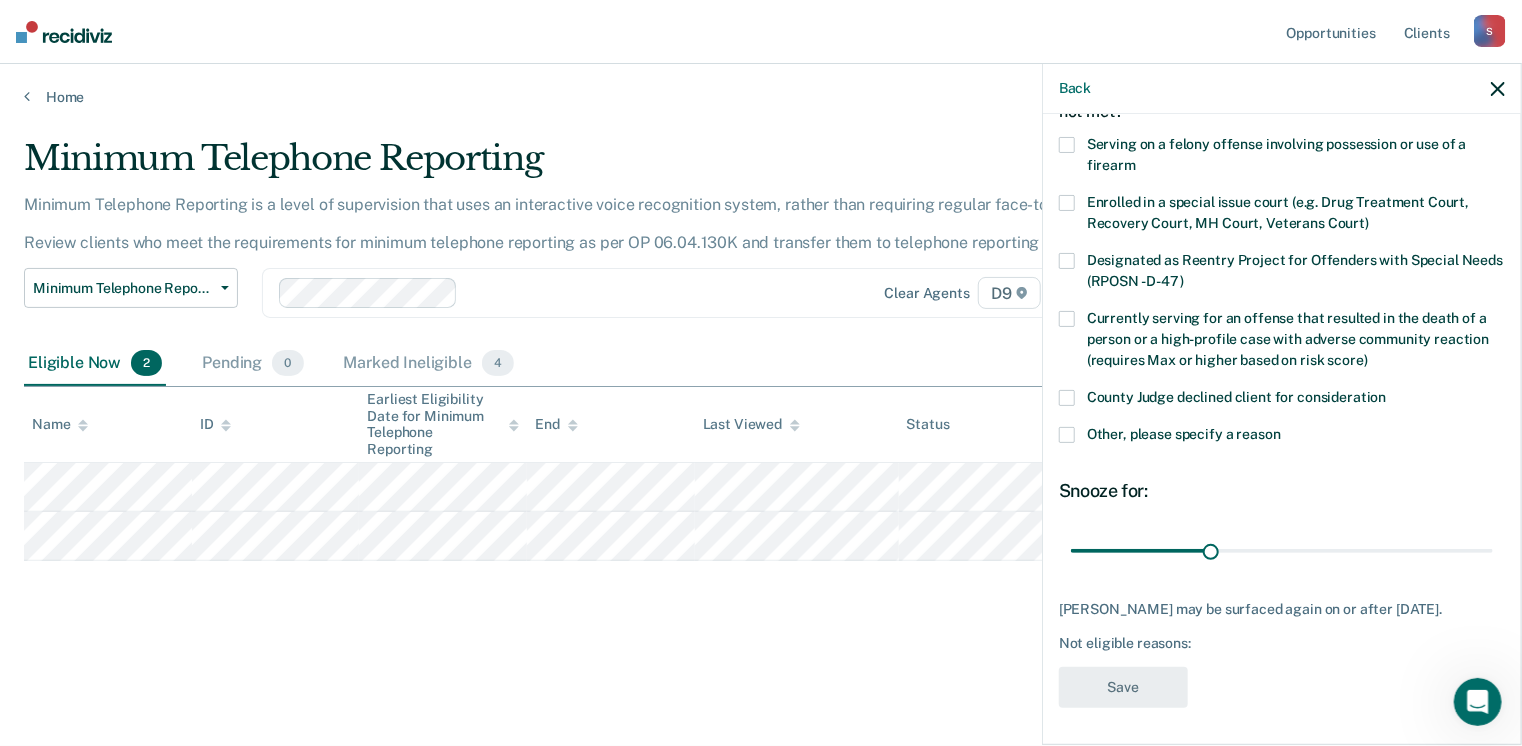 click at bounding box center [1067, 435] 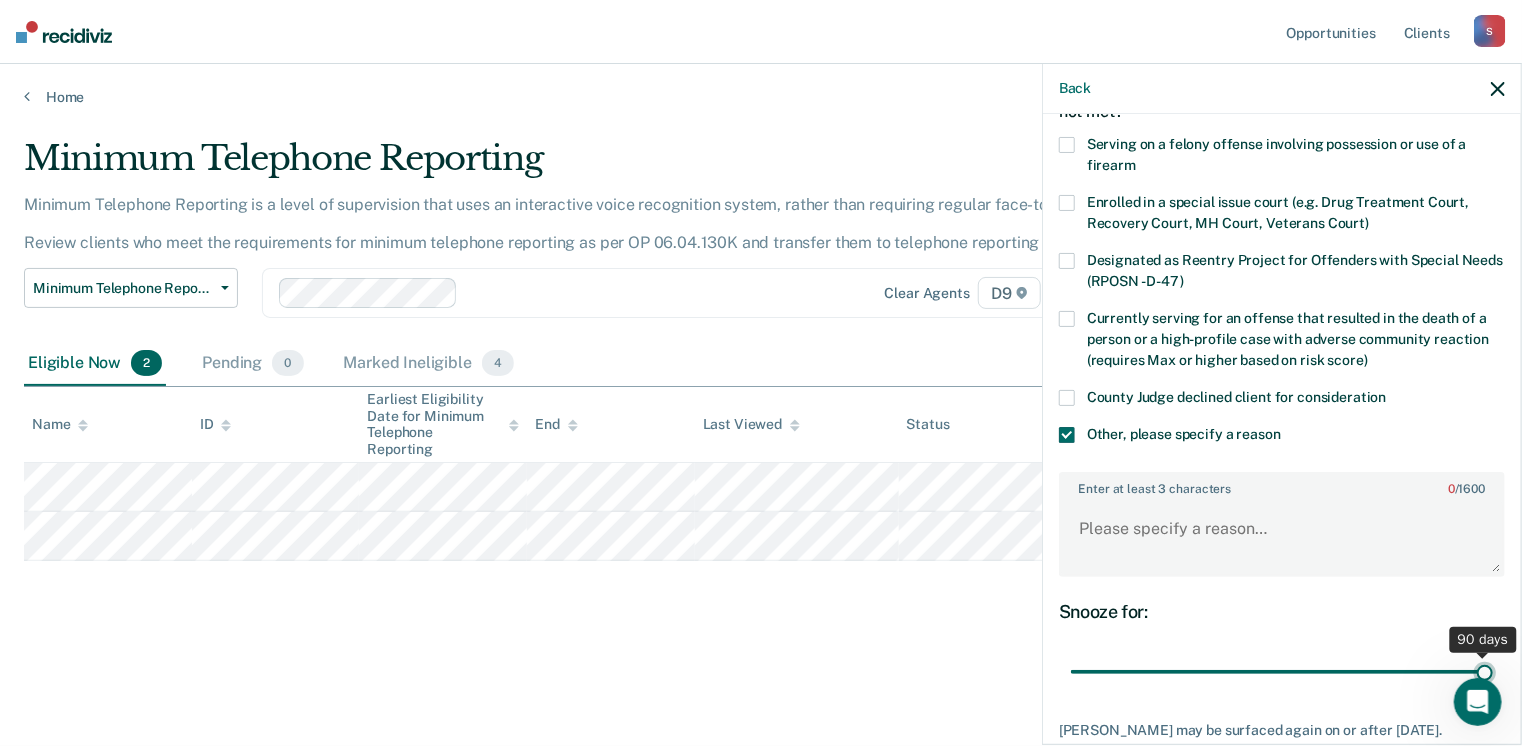 drag, startPoint x: 1181, startPoint y: 666, endPoint x: 1528, endPoint y: 643, distance: 347.7614 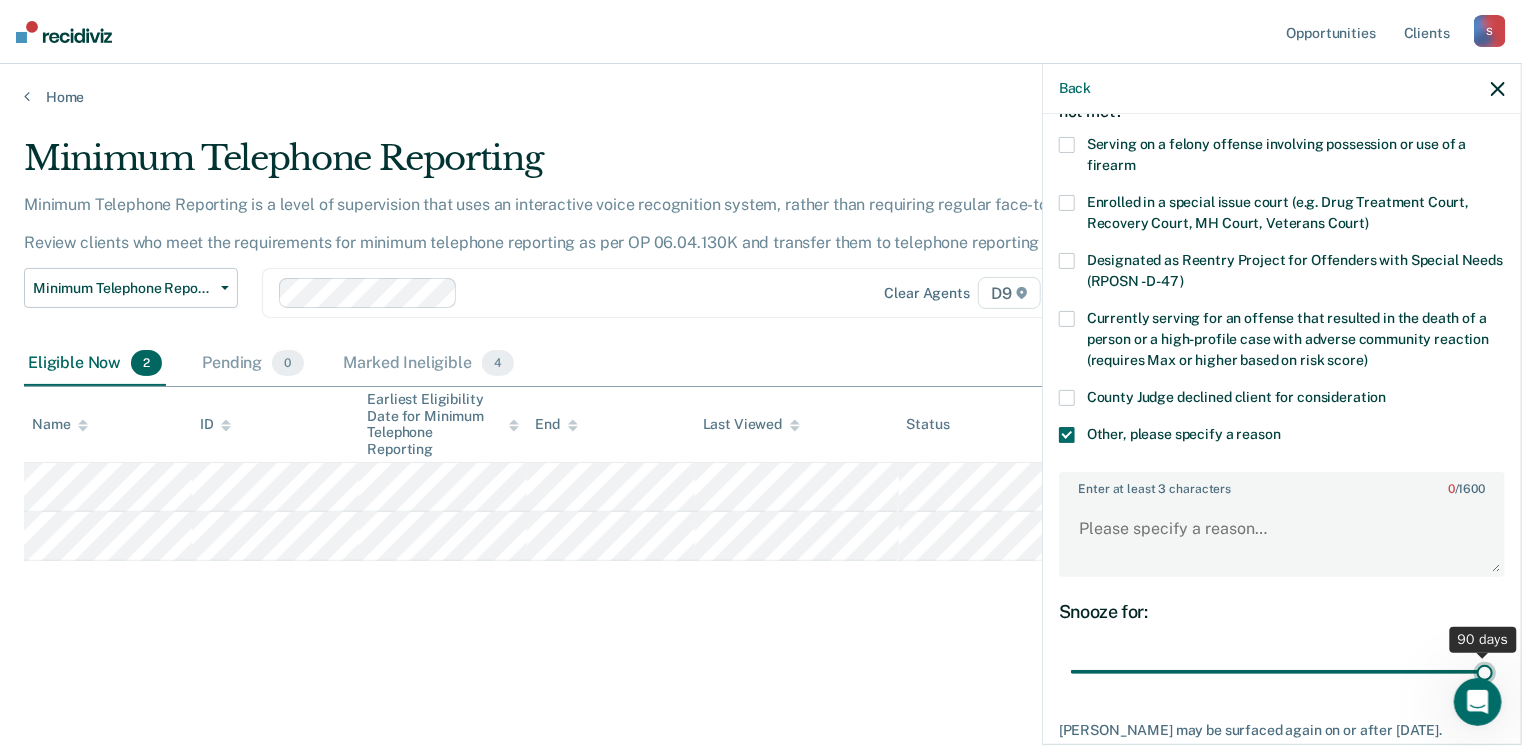 type on "90" 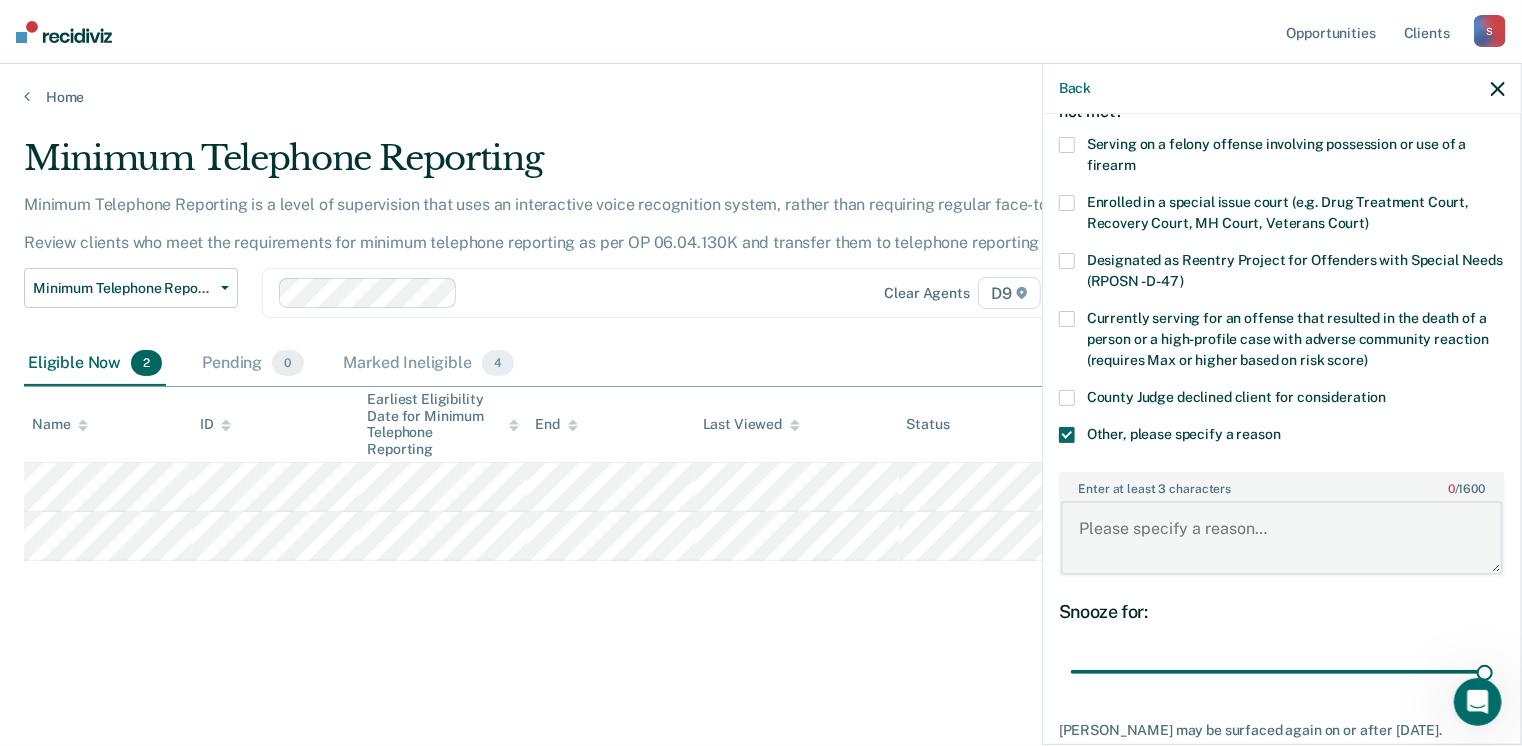 click on "Enter at least 3 characters 0  /  1600" at bounding box center [1282, 538] 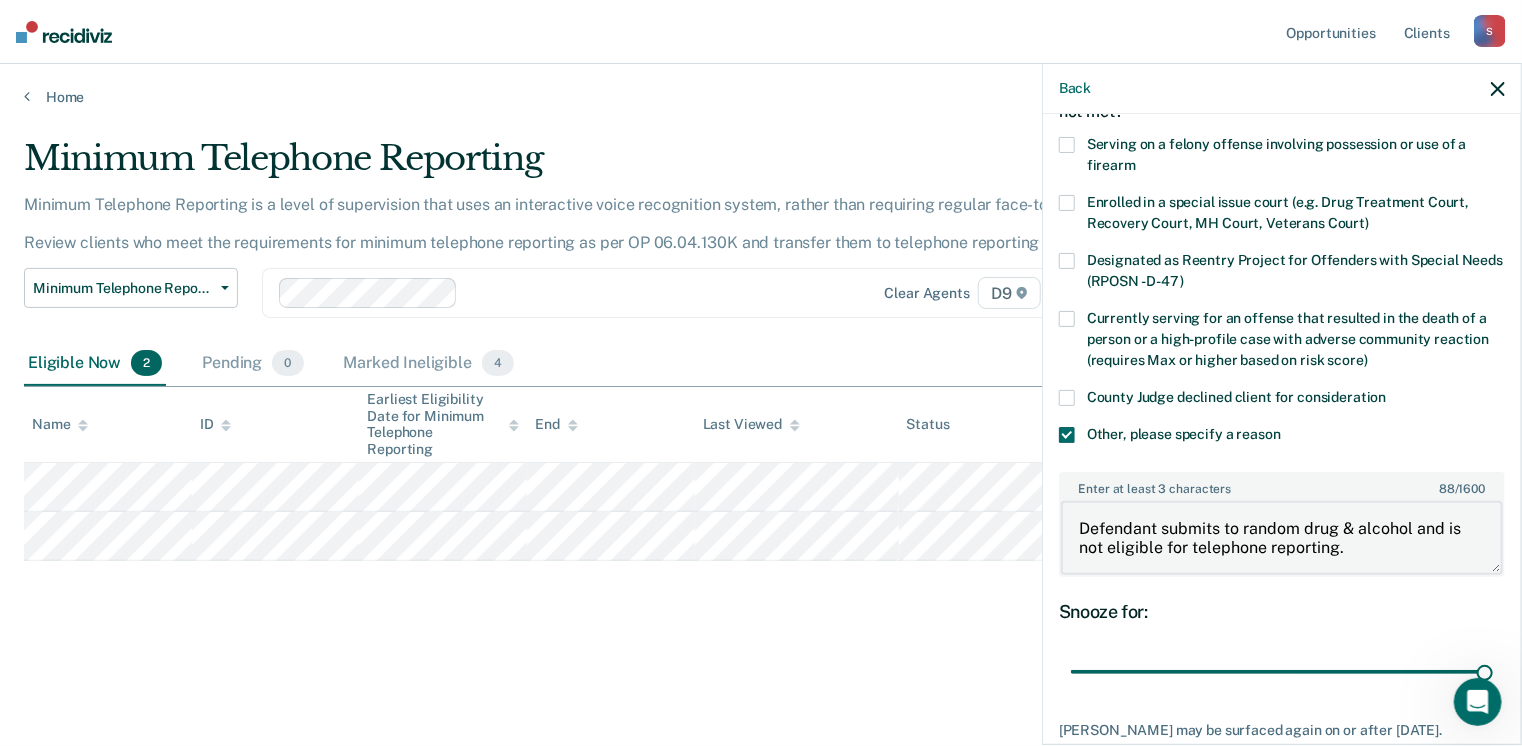 type on "Defendant submits to random drug & alcohol and is not eligible for telephone reporting." 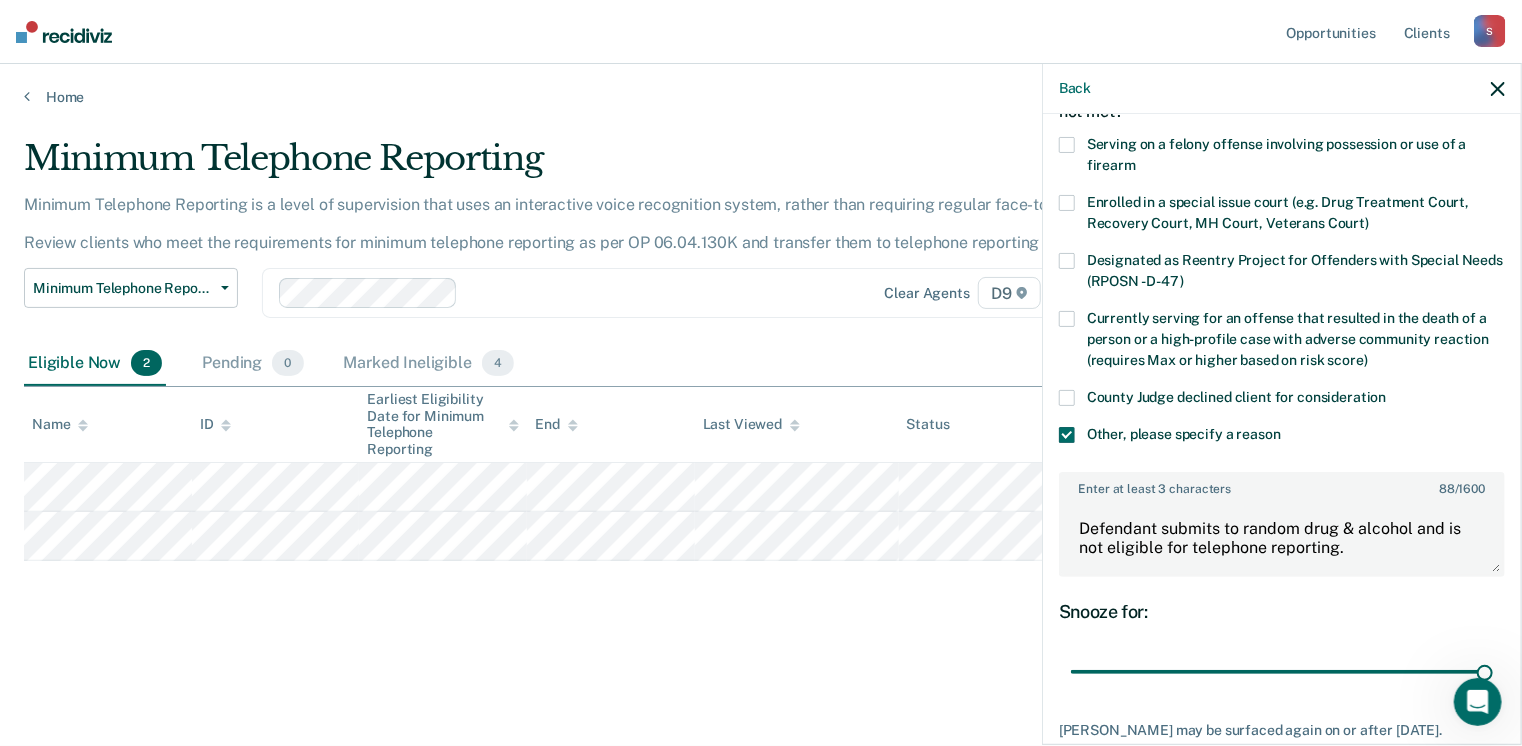 scroll, scrollTop: 248, scrollLeft: 0, axis: vertical 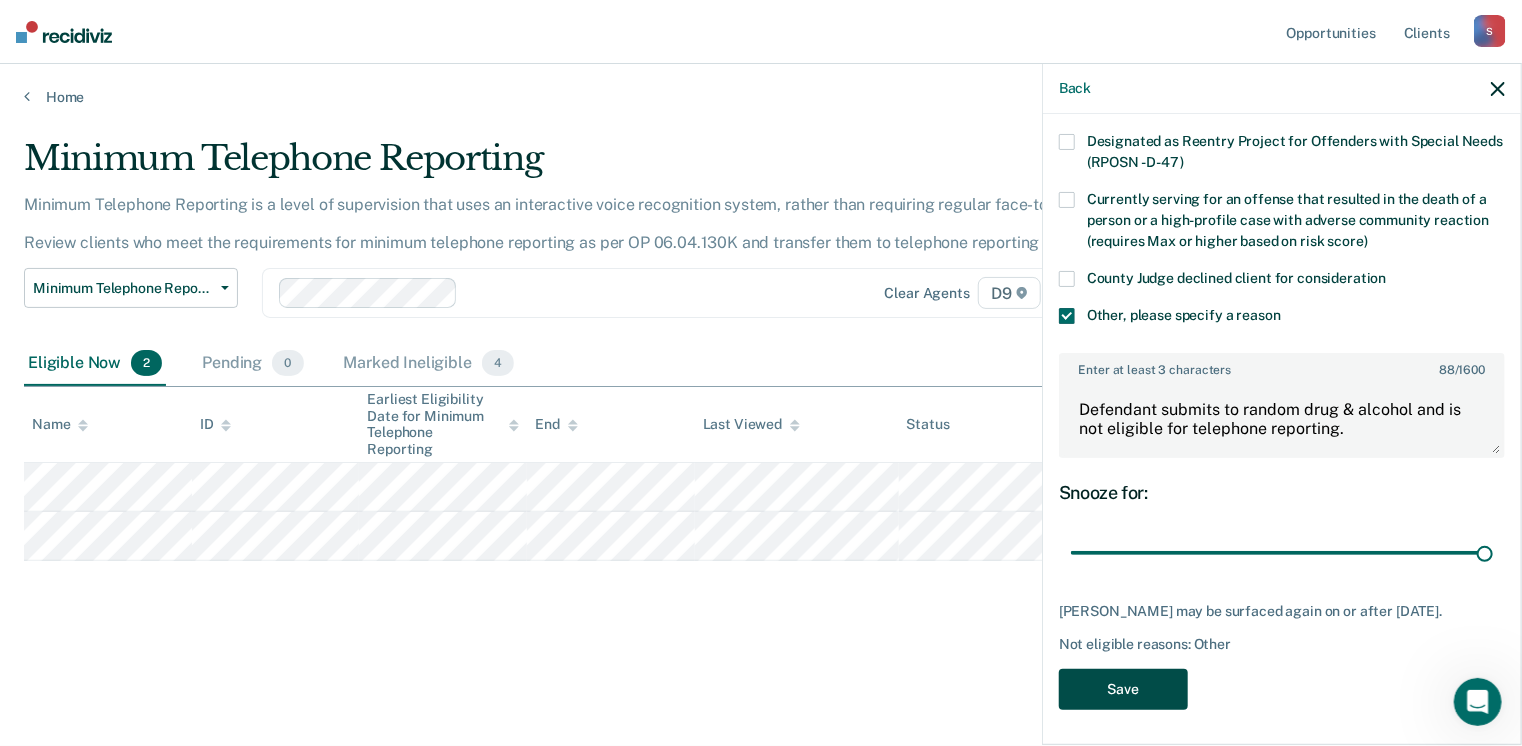 click on "Save" at bounding box center (1123, 689) 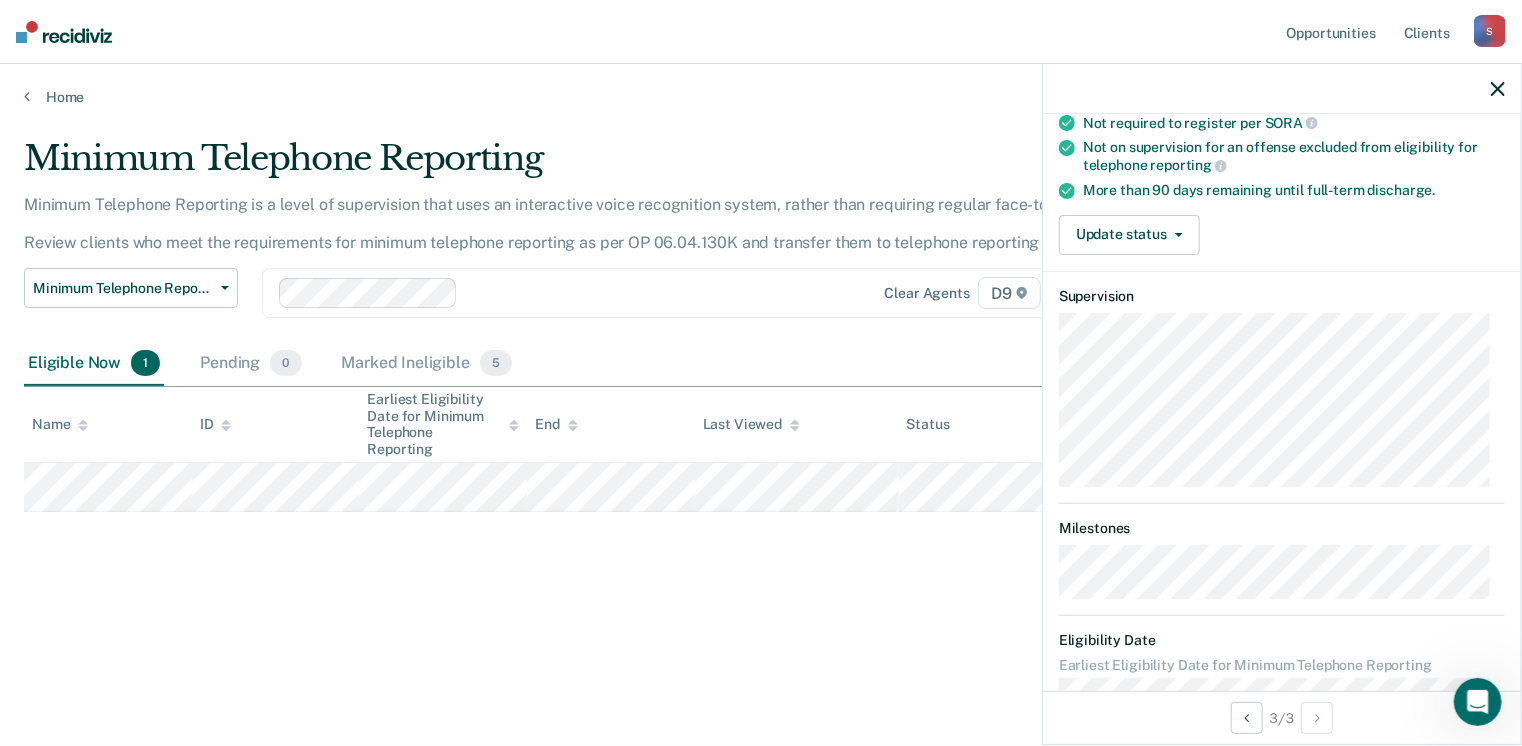 click on "Validated by data from COMS Served at least six months on Minimum In-Person or Minimum Low Risk   supervision   Has eligible original COMPAS score of   Minimum   Not required to register per   SORA   Not on supervision for an offense excluded from eligibility for telephone   reporting   More than 90 days remaining until full-term   discharge. Update status Mark Pending Mark Ineligible" at bounding box center [1282, 130] 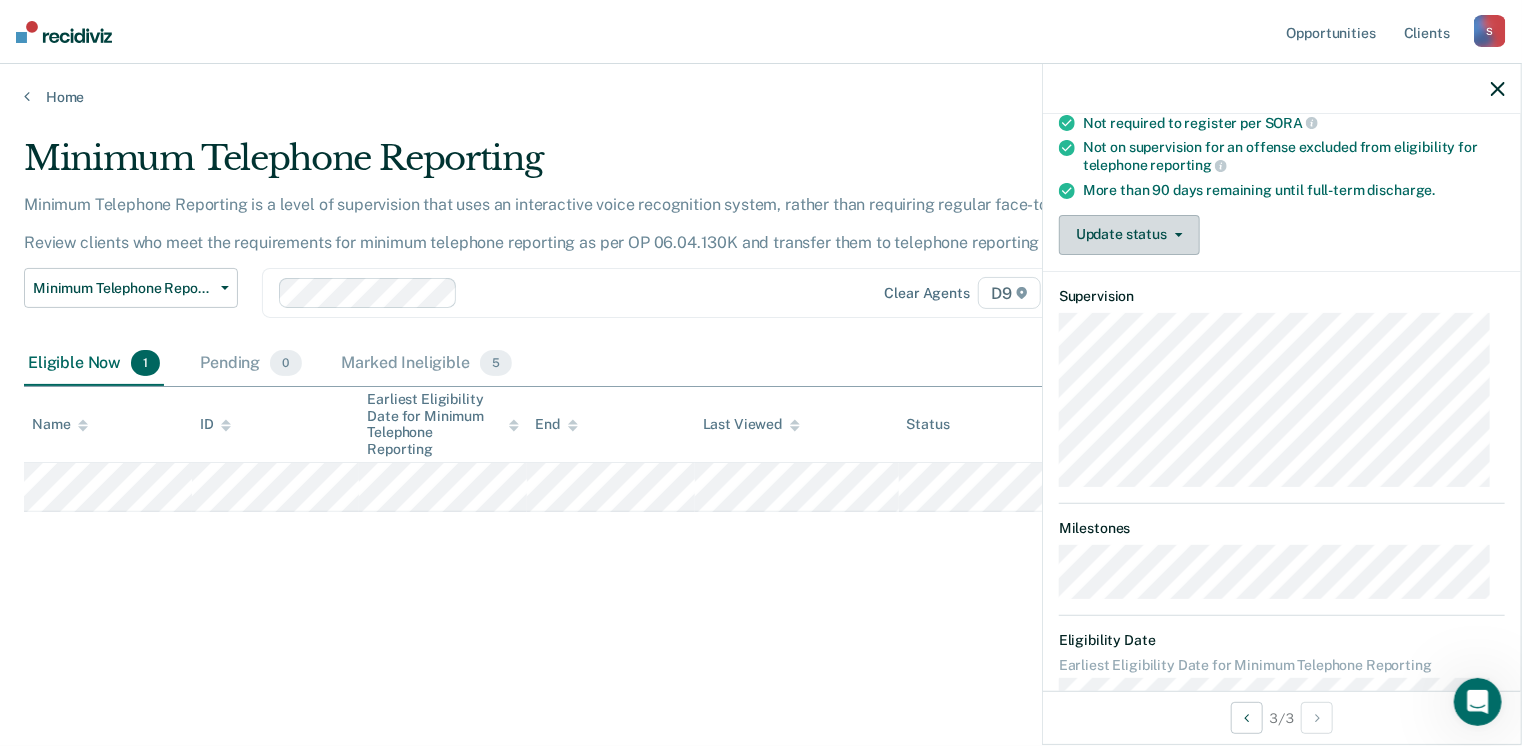 click on "Update status" at bounding box center [1129, 235] 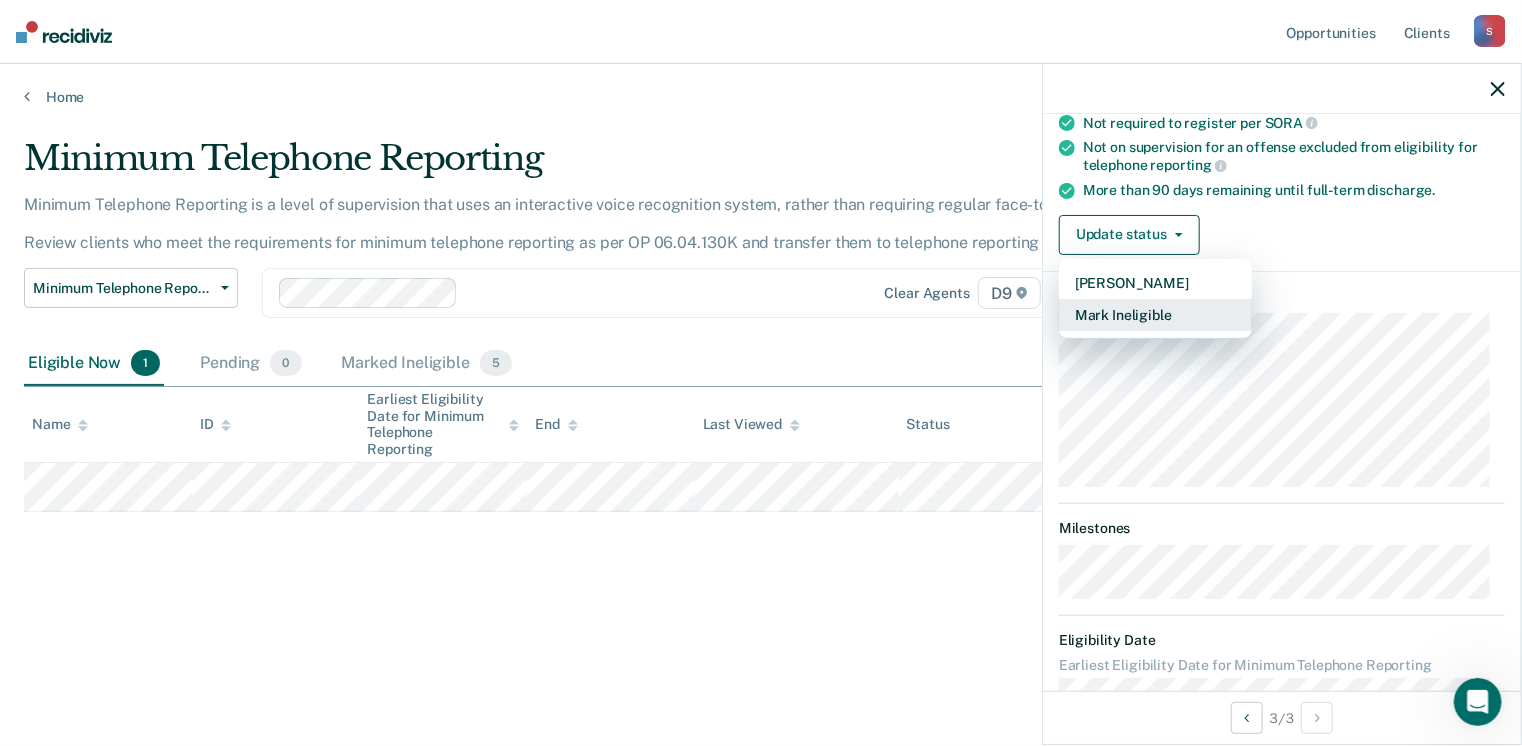 click on "Mark Ineligible" at bounding box center [1155, 315] 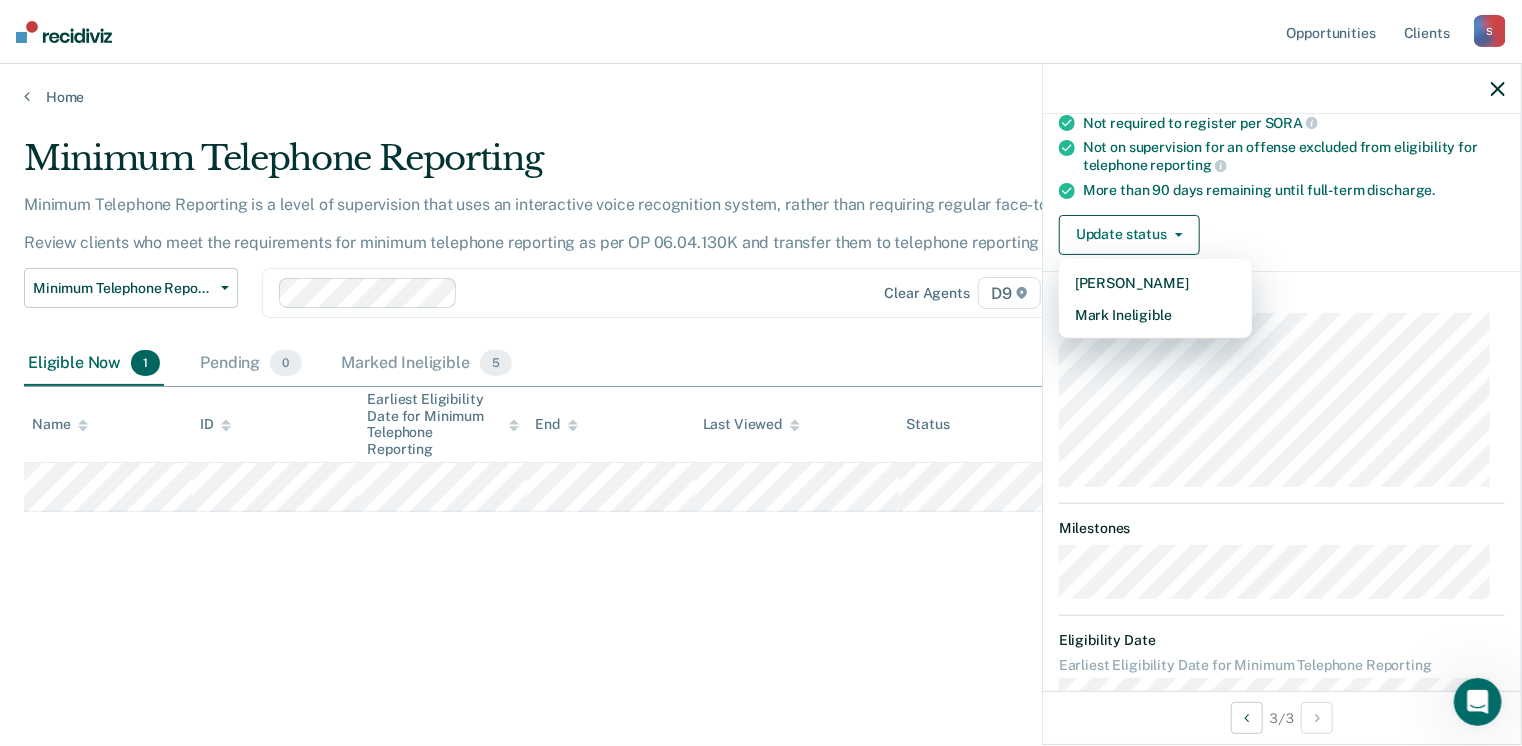 scroll, scrollTop: 129, scrollLeft: 0, axis: vertical 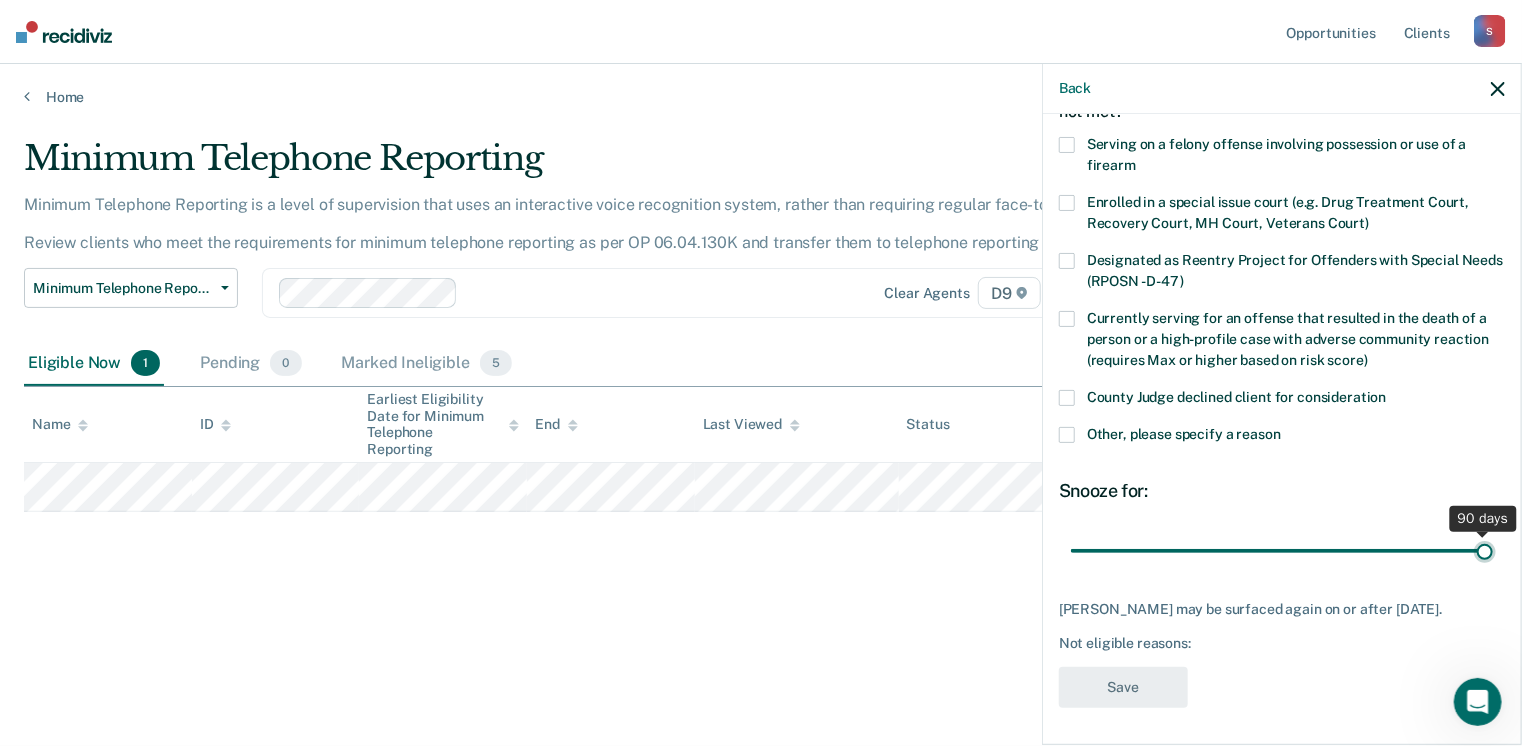 drag, startPoint x: 1208, startPoint y: 541, endPoint x: 1528, endPoint y: 553, distance: 320.2249 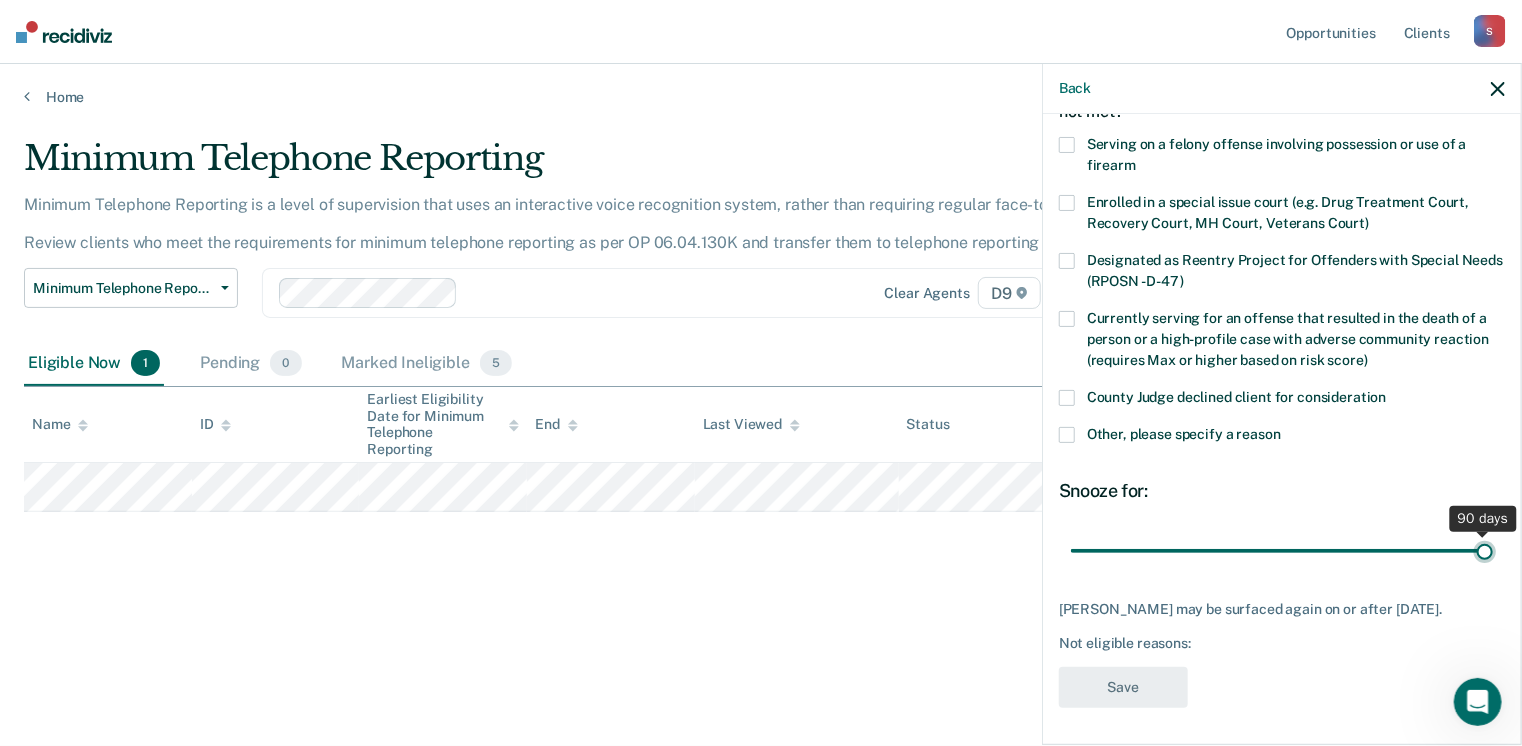 type on "90" 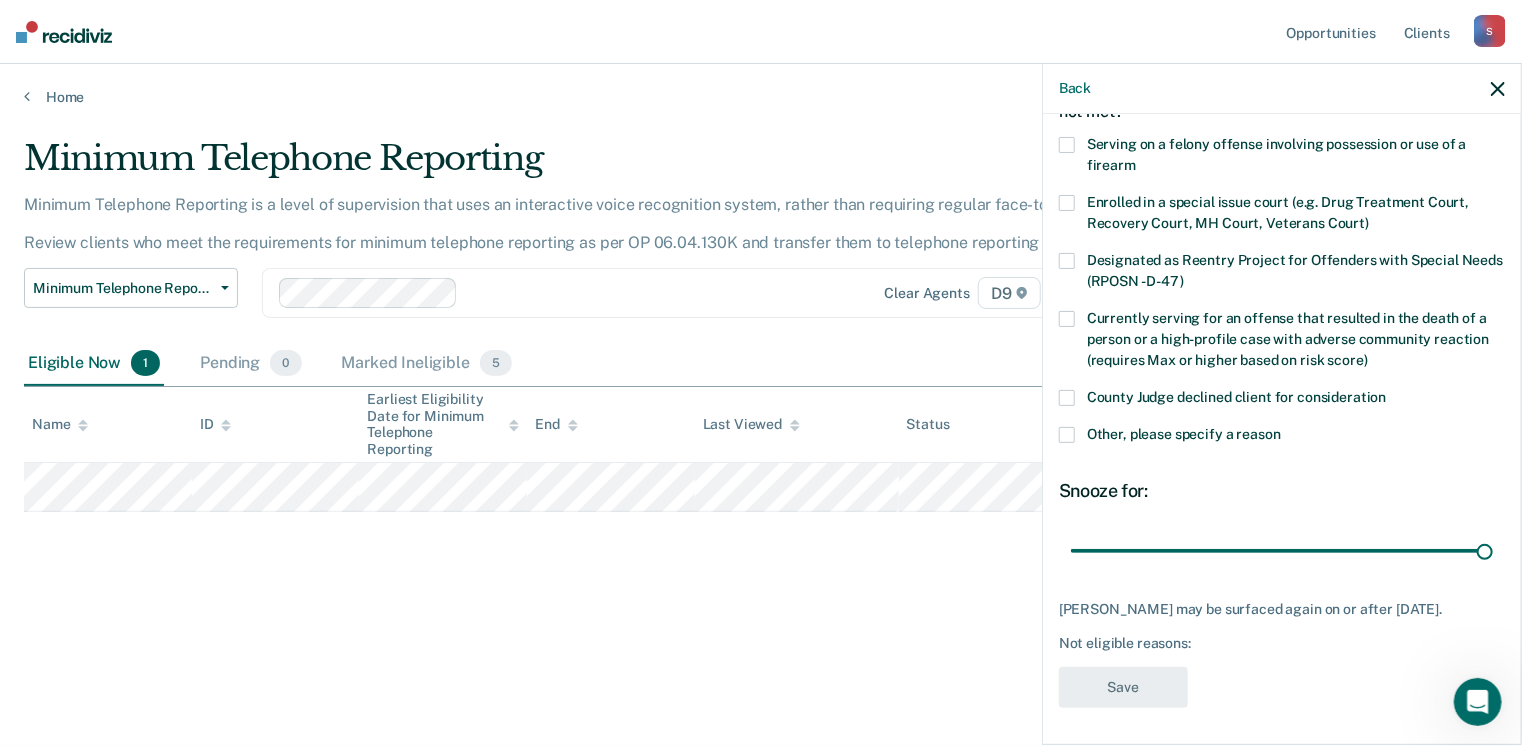 click at bounding box center (1067, 435) 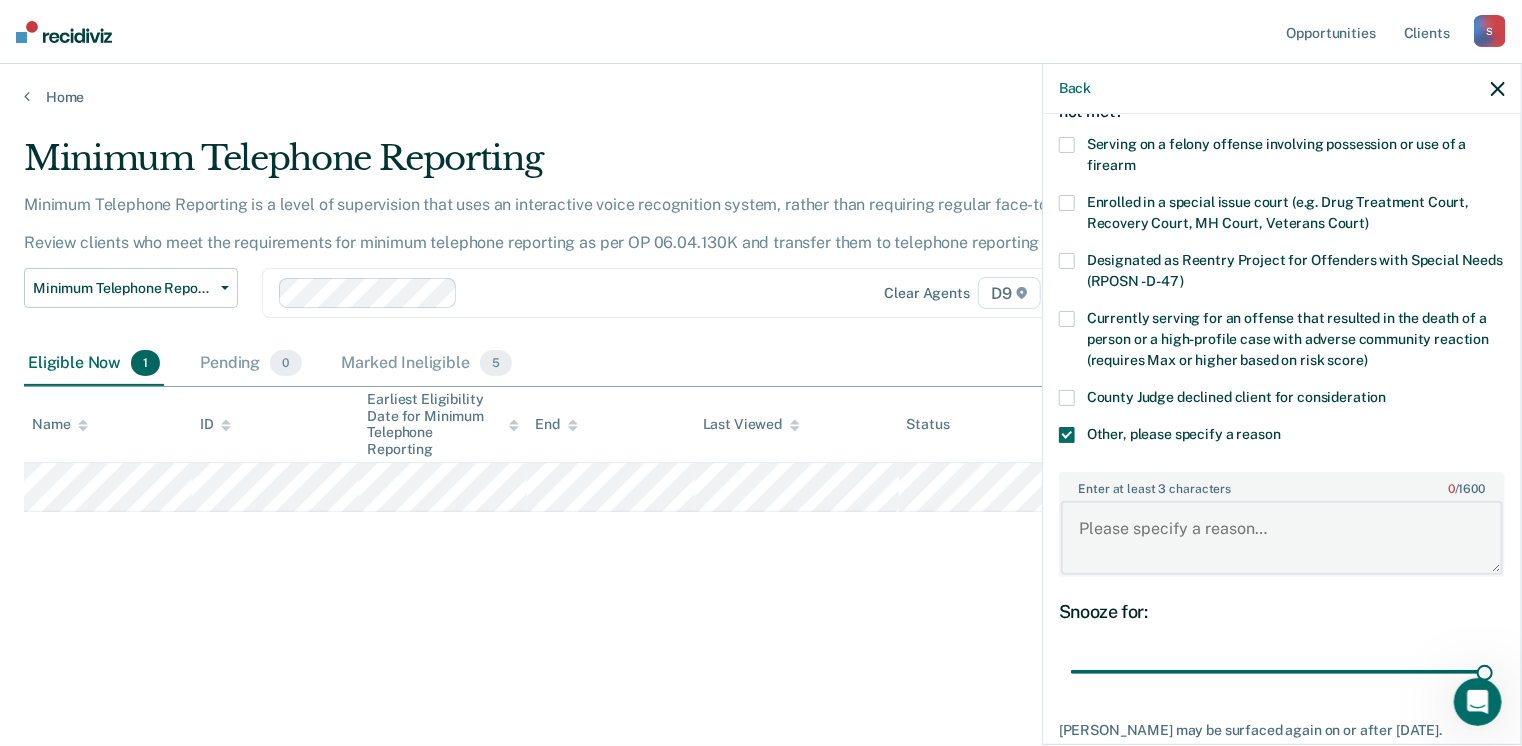 click on "Enter at least 3 characters 0  /  1600" at bounding box center (1282, 538) 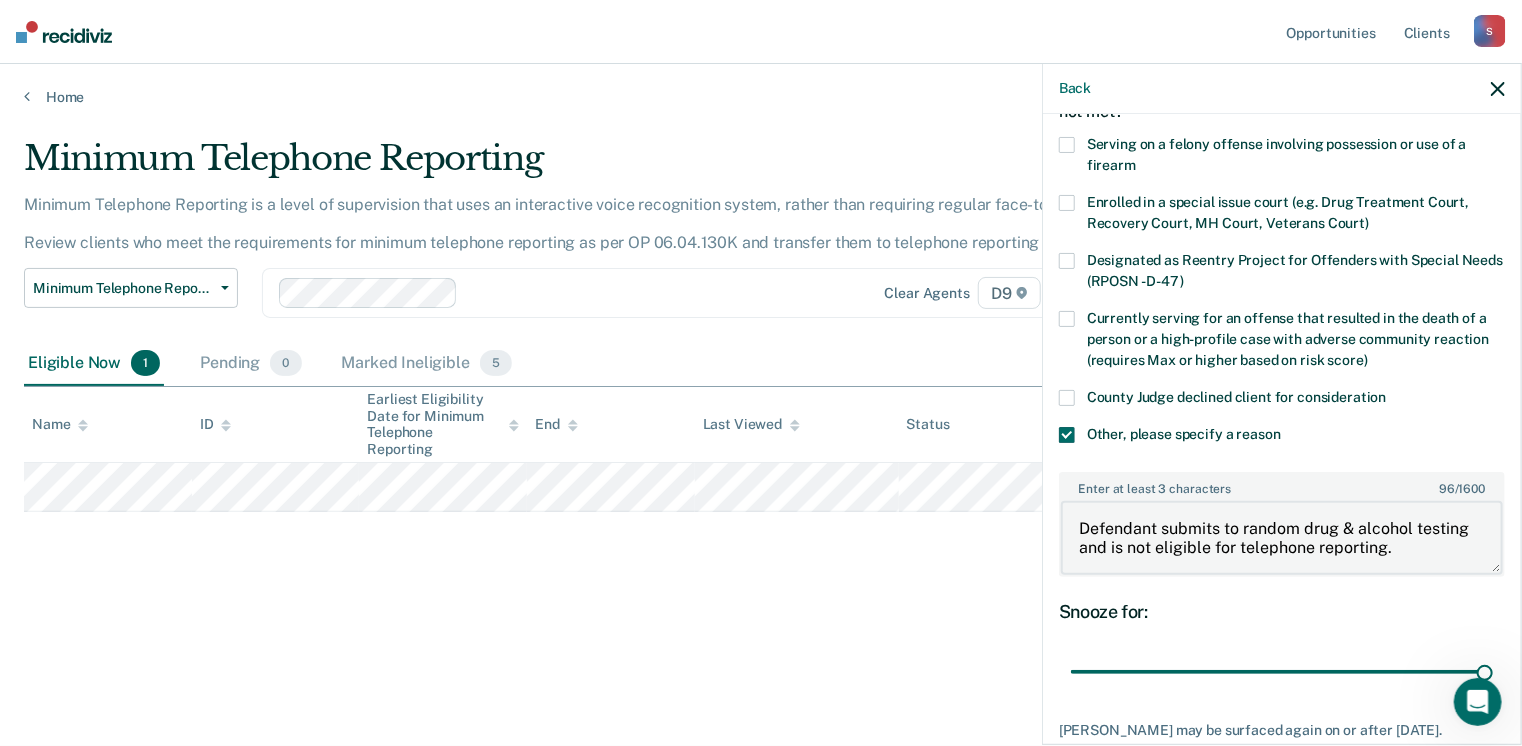 type on "Defendant submits to random drug & alcohol testing and is not eligible for telephone reporting." 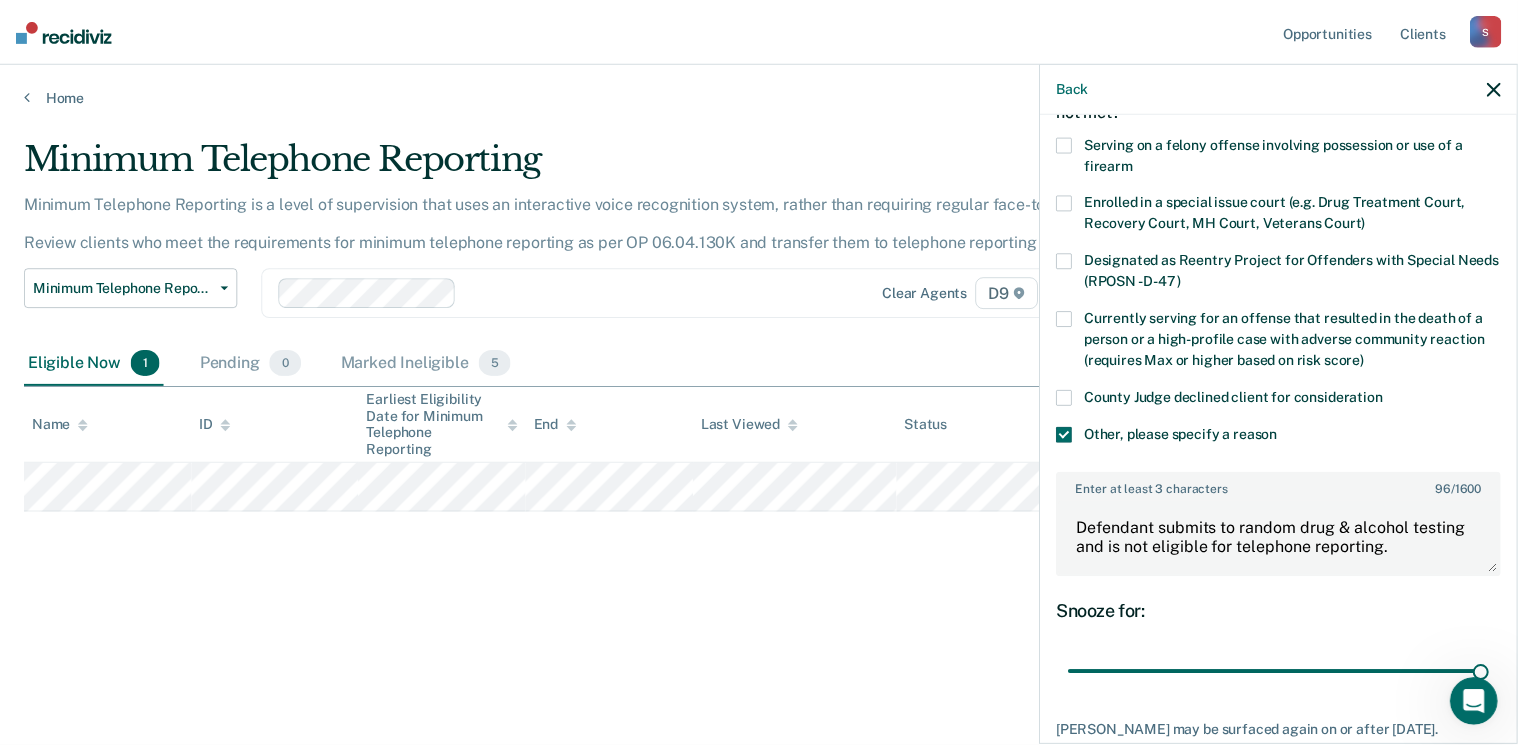 scroll, scrollTop: 265, scrollLeft: 0, axis: vertical 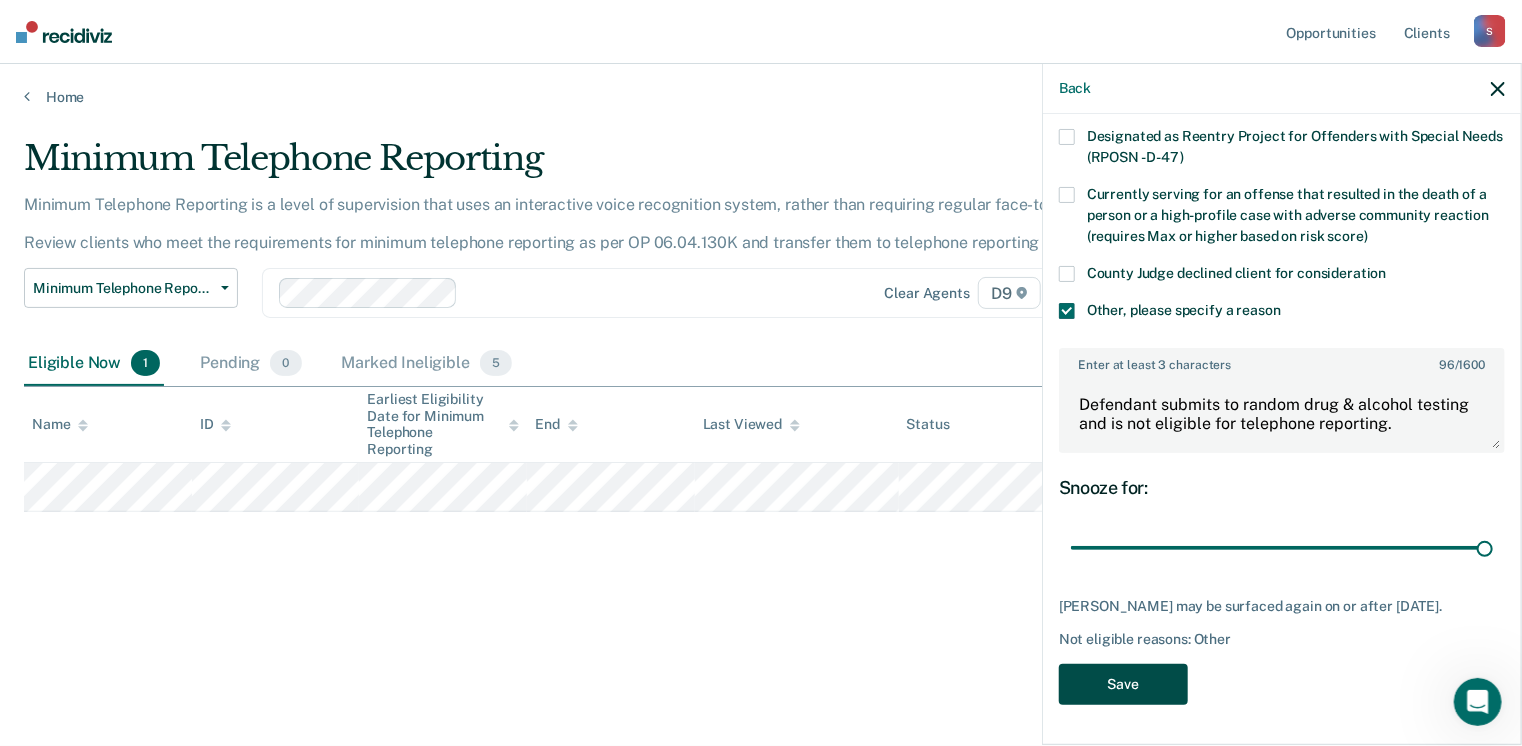 click on "Save" at bounding box center (1123, 684) 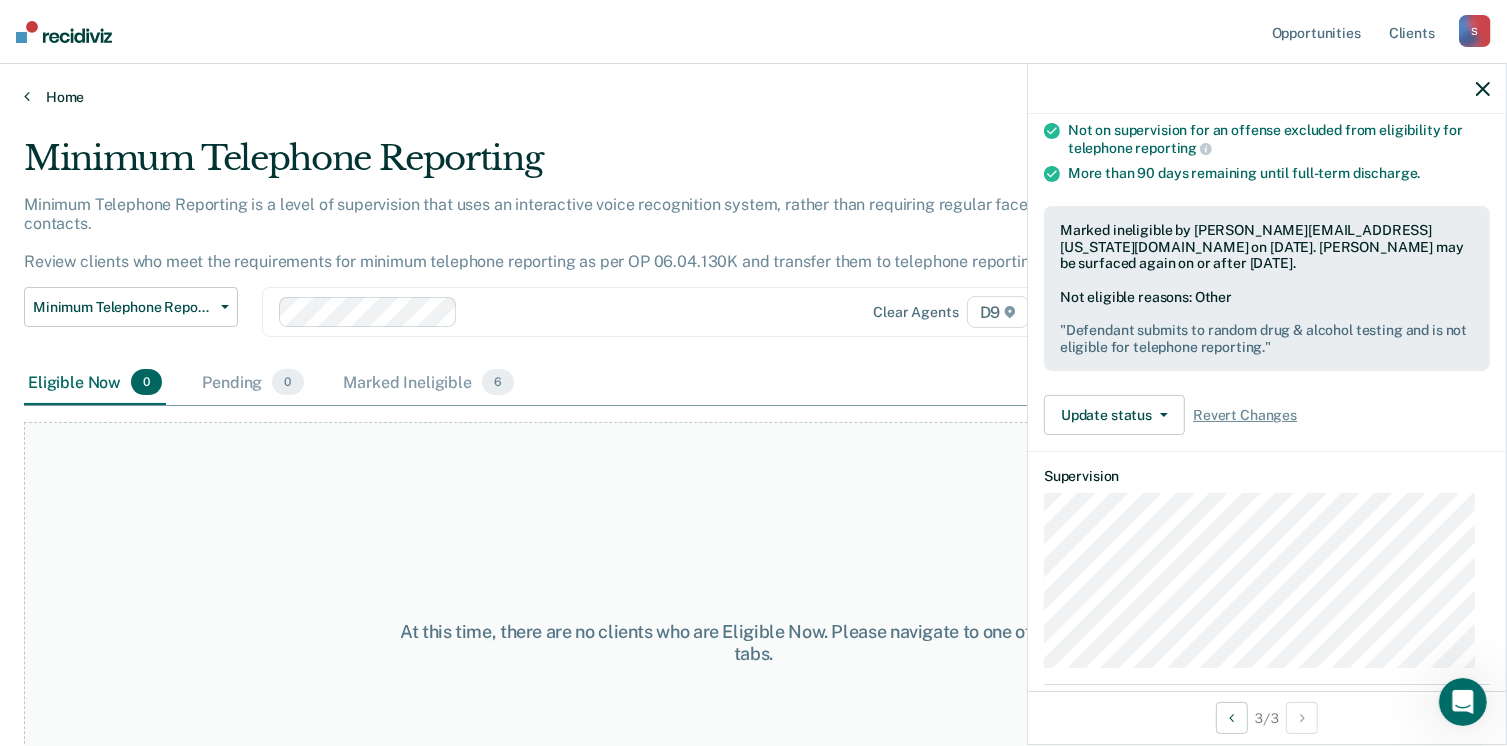 click on "Home" at bounding box center (753, 97) 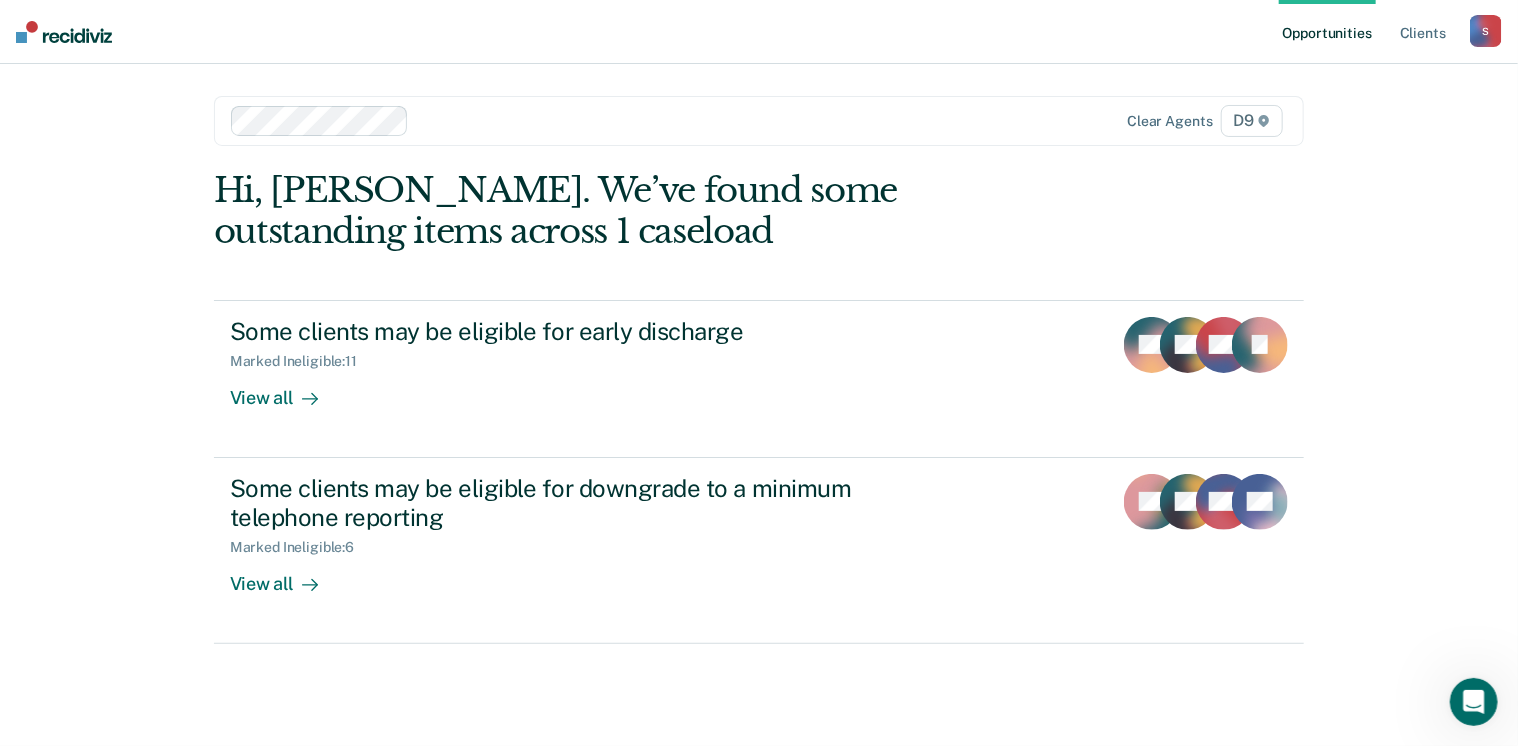 click on "S" at bounding box center [1486, 31] 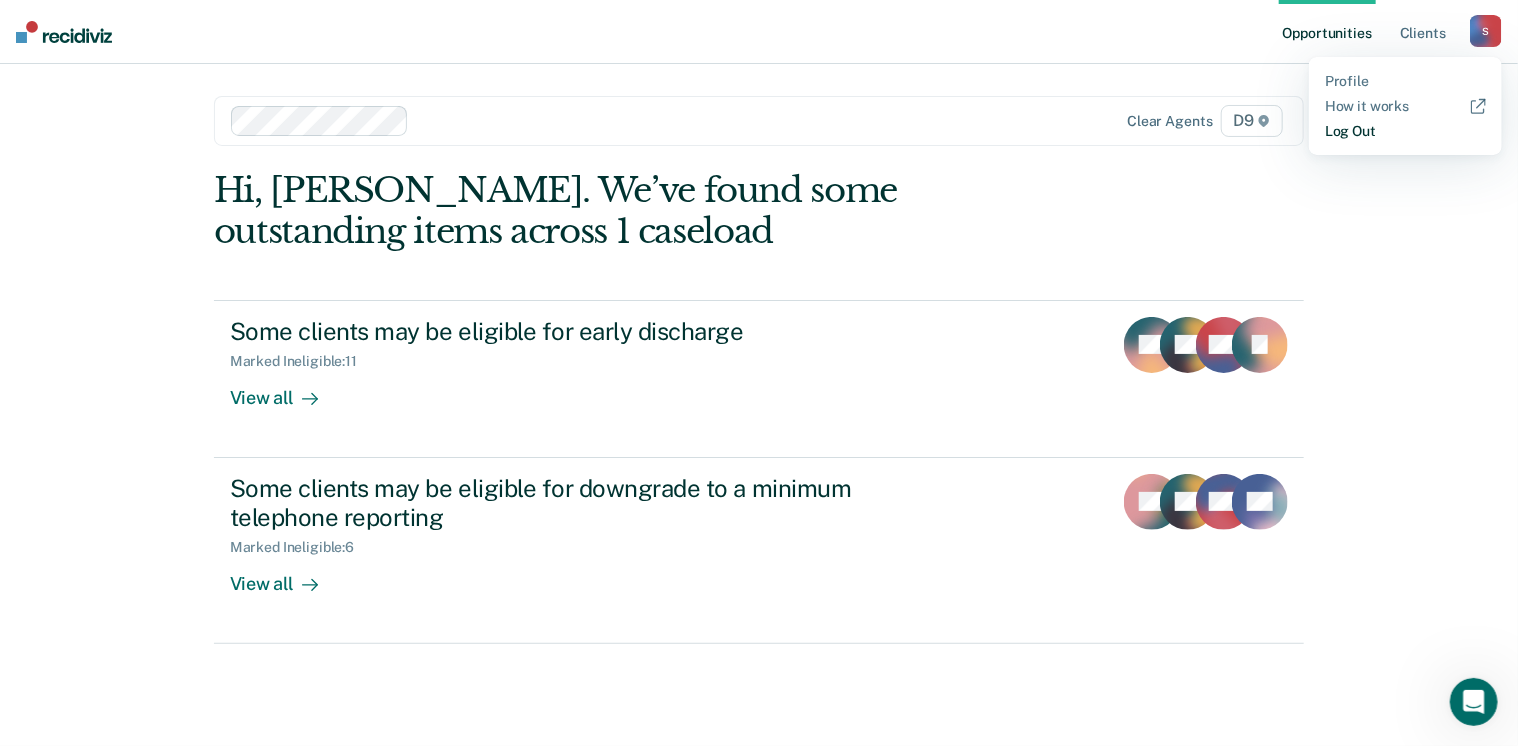 click on "Log Out" at bounding box center [1405, 131] 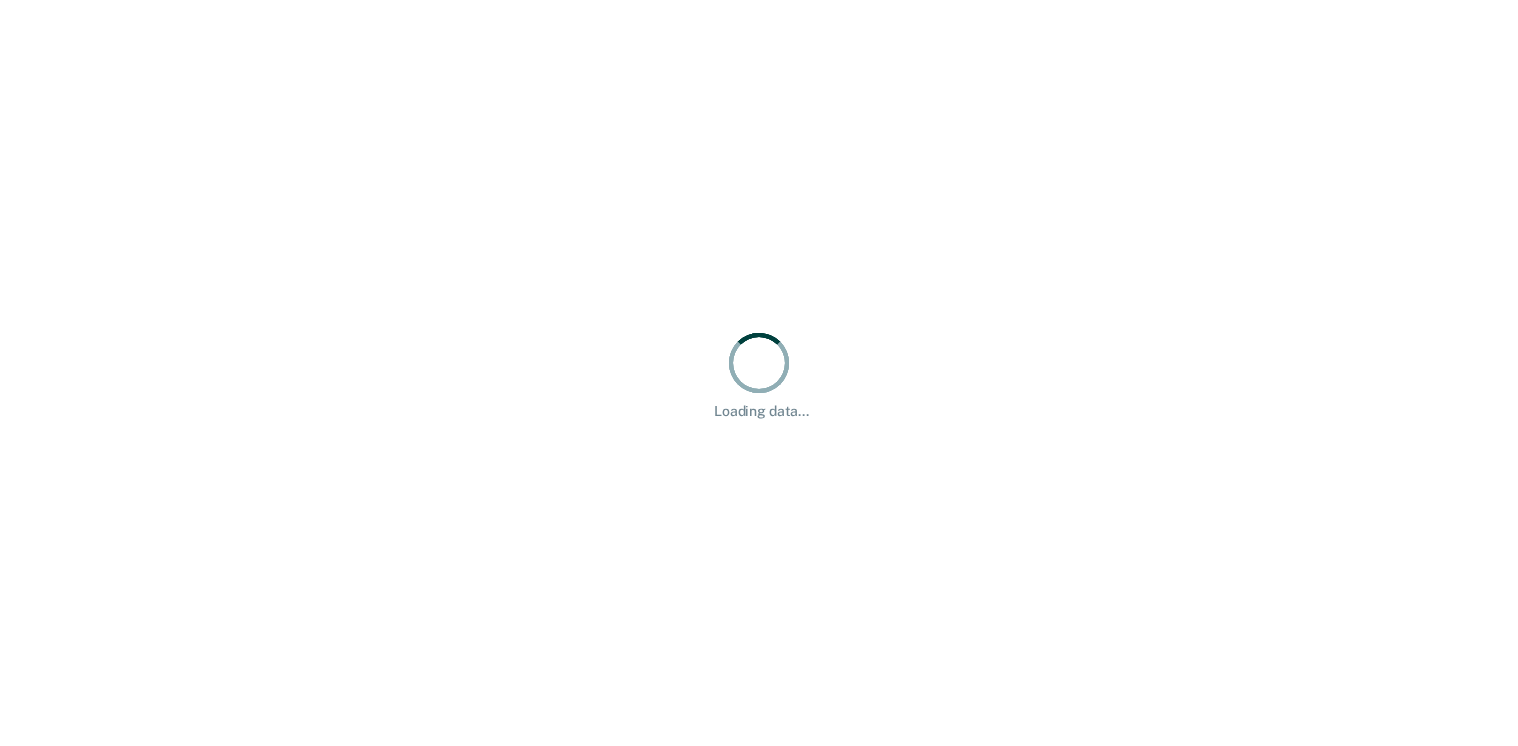 scroll, scrollTop: 0, scrollLeft: 0, axis: both 